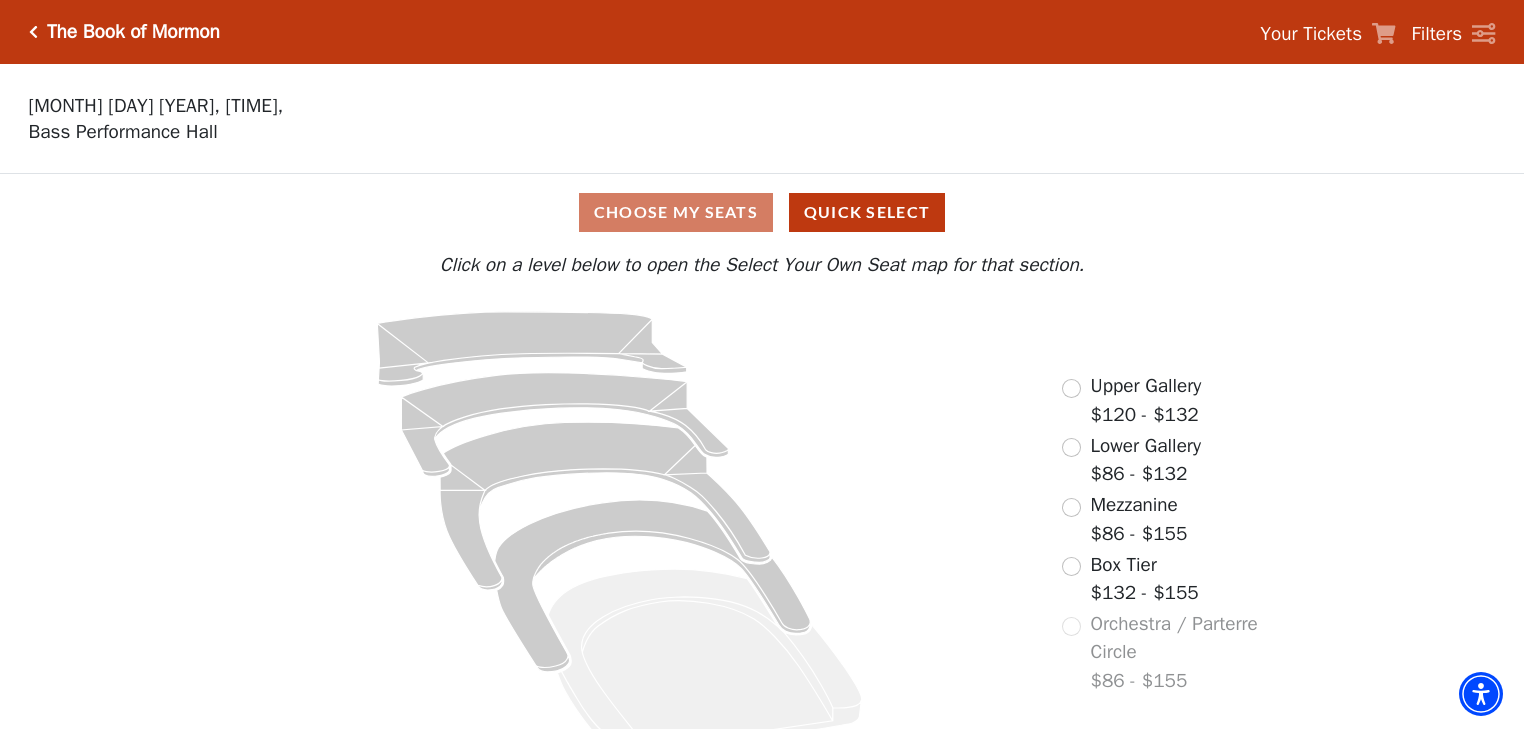 scroll, scrollTop: 0, scrollLeft: 0, axis: both 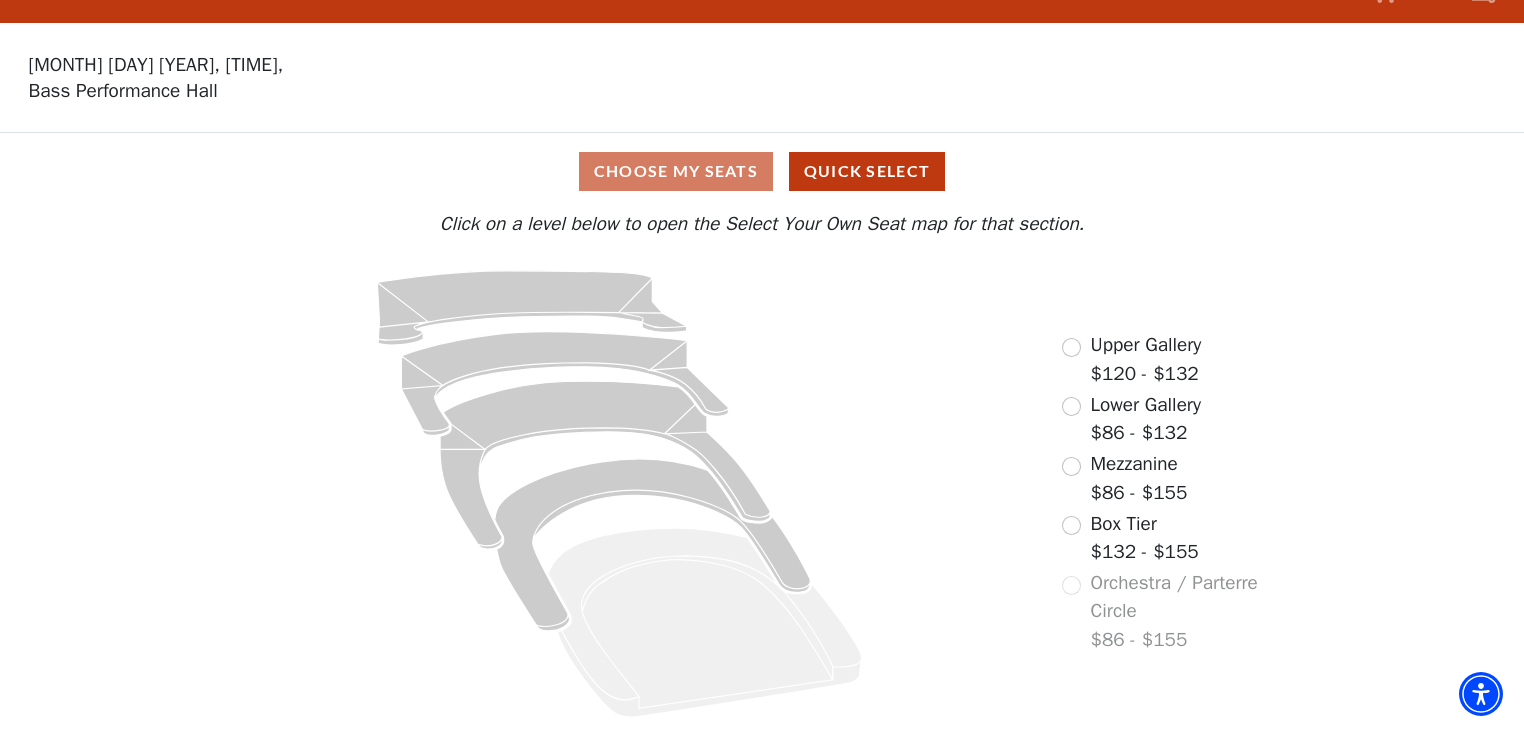 click on "Box Tier $132 - $155" at bounding box center (1130, 538) 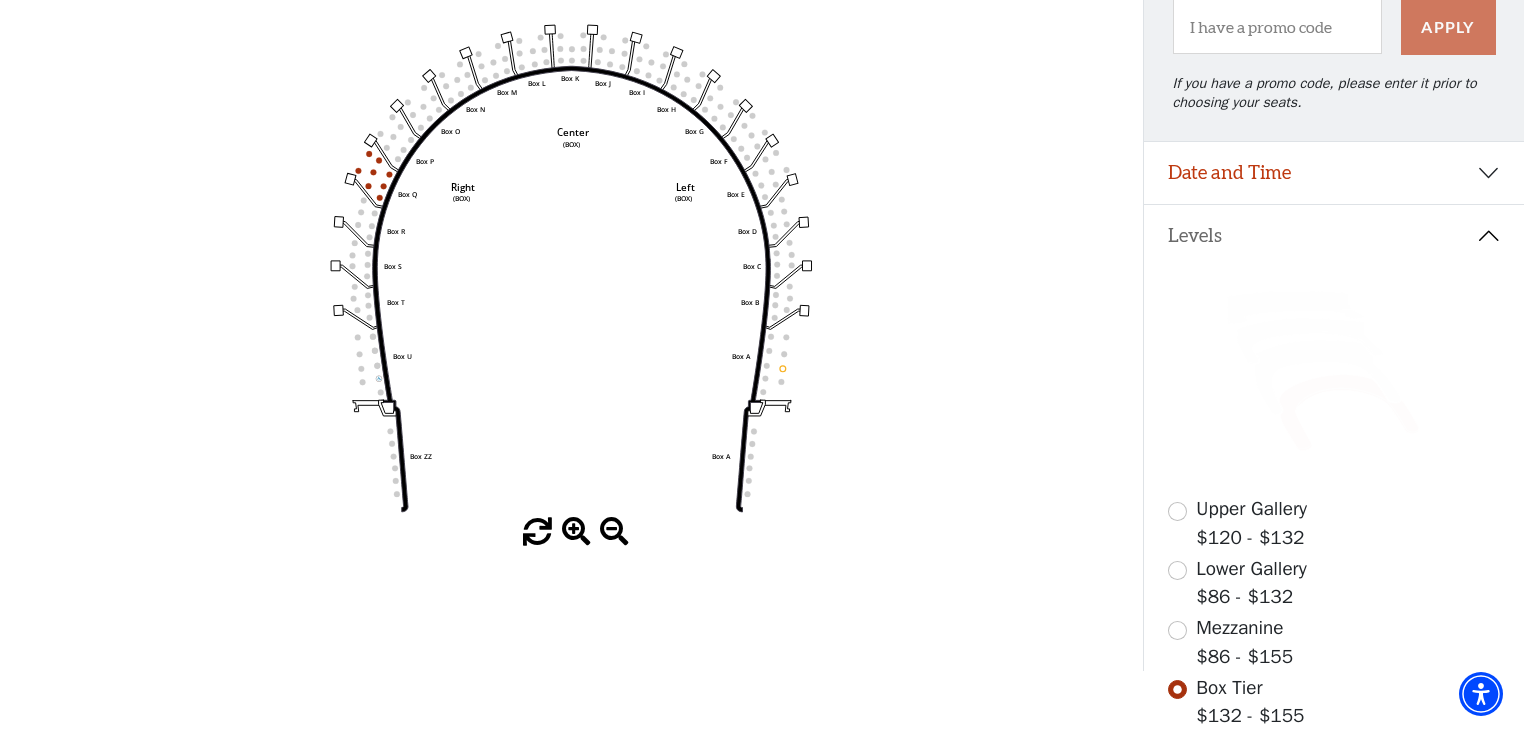 scroll, scrollTop: 272, scrollLeft: 0, axis: vertical 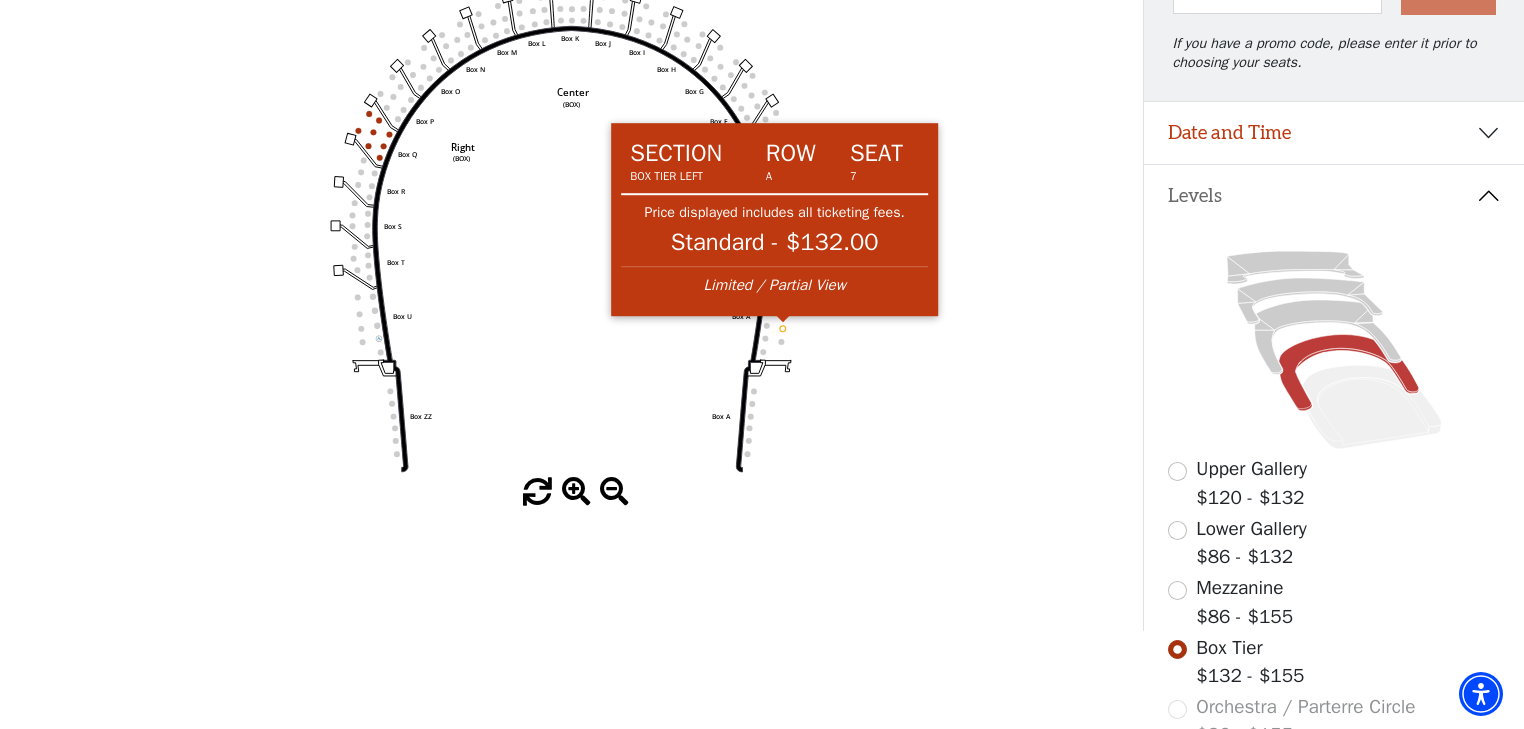 click 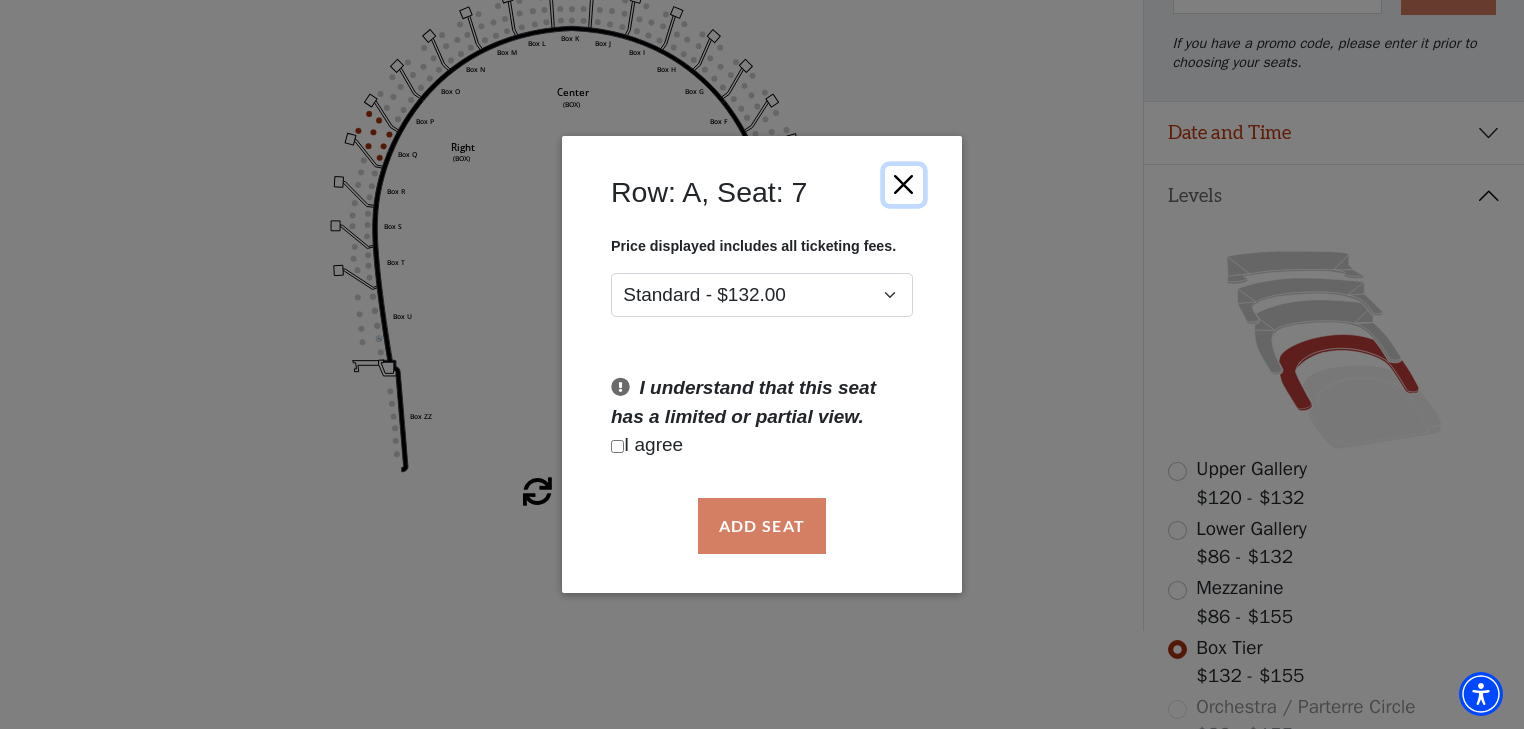 click at bounding box center [904, 184] 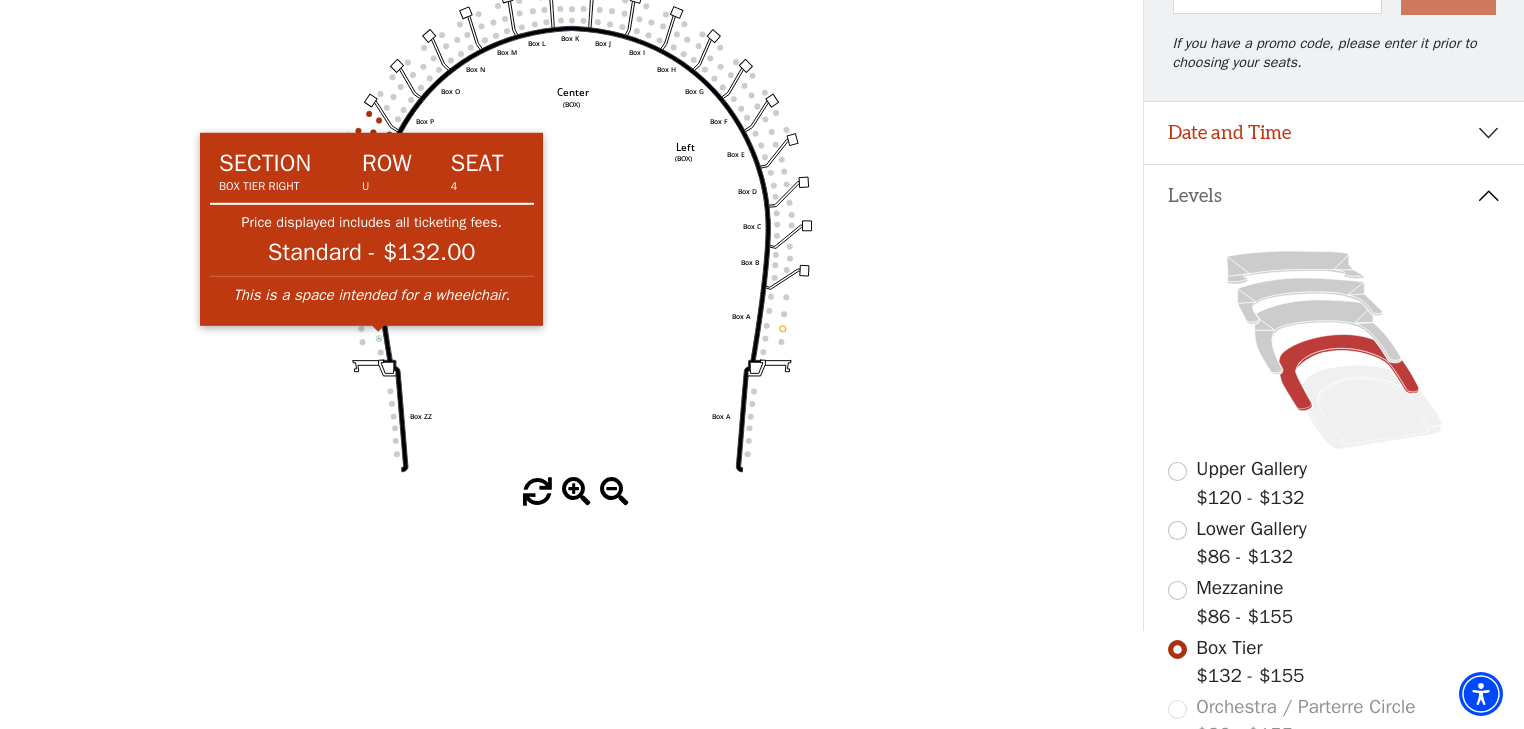 click 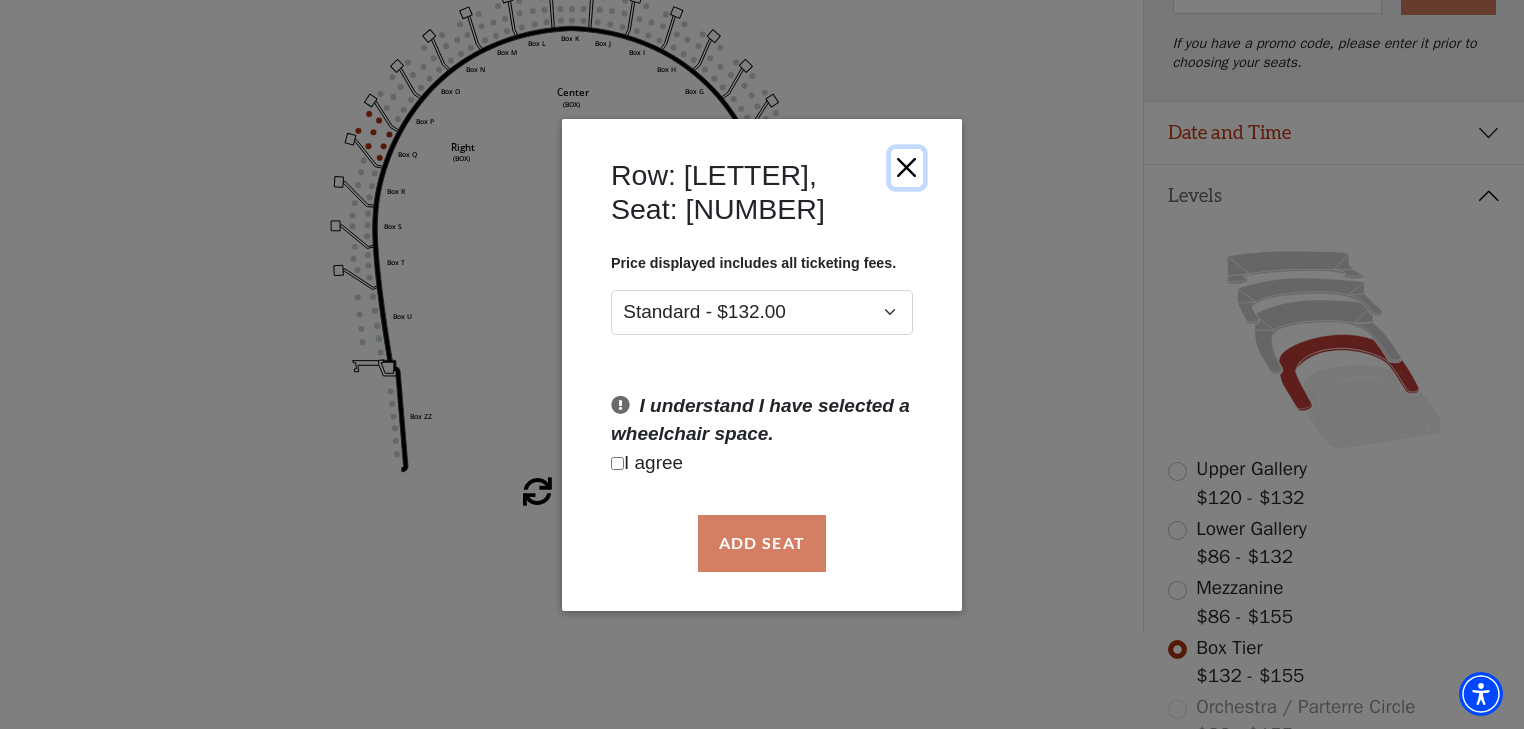 click at bounding box center (906, 167) 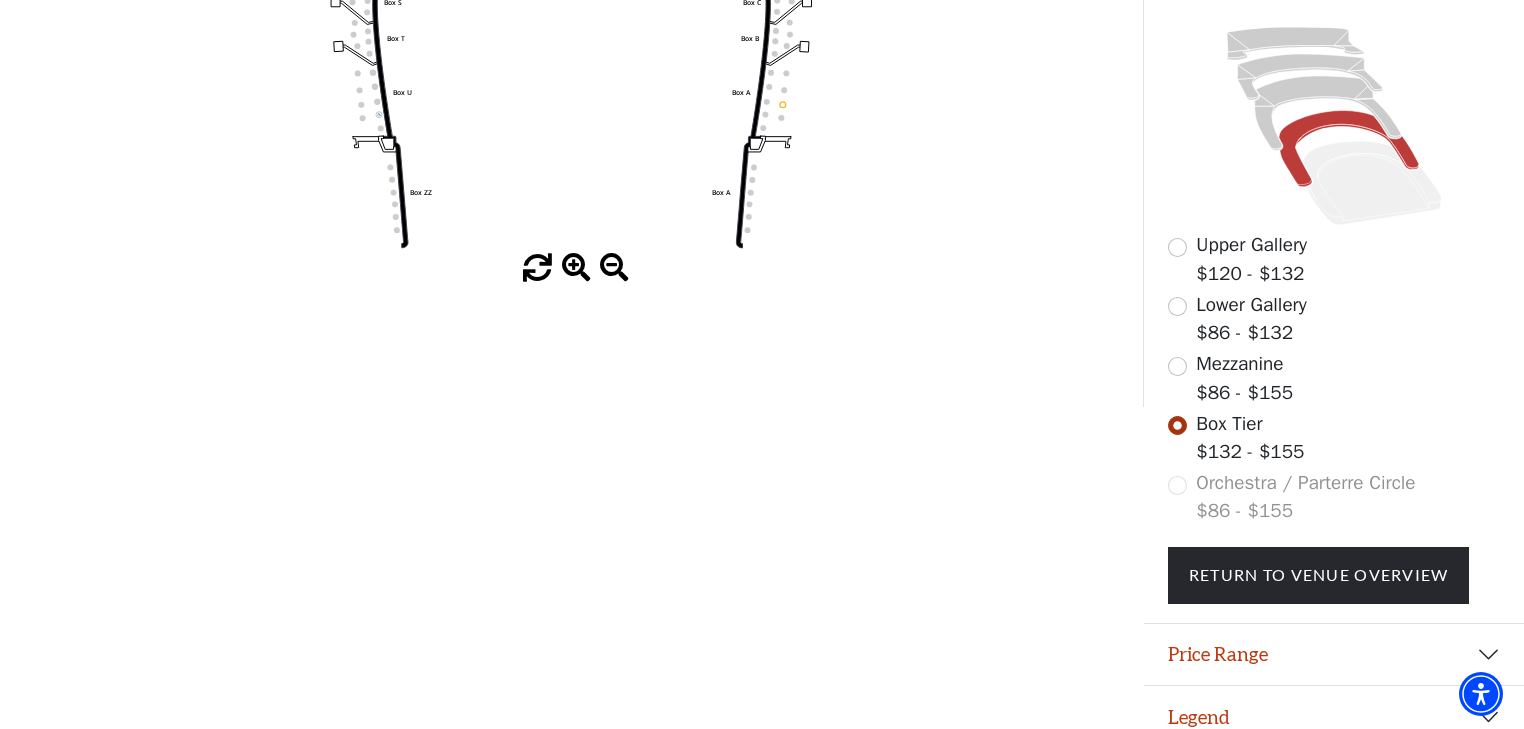 scroll, scrollTop: 512, scrollLeft: 0, axis: vertical 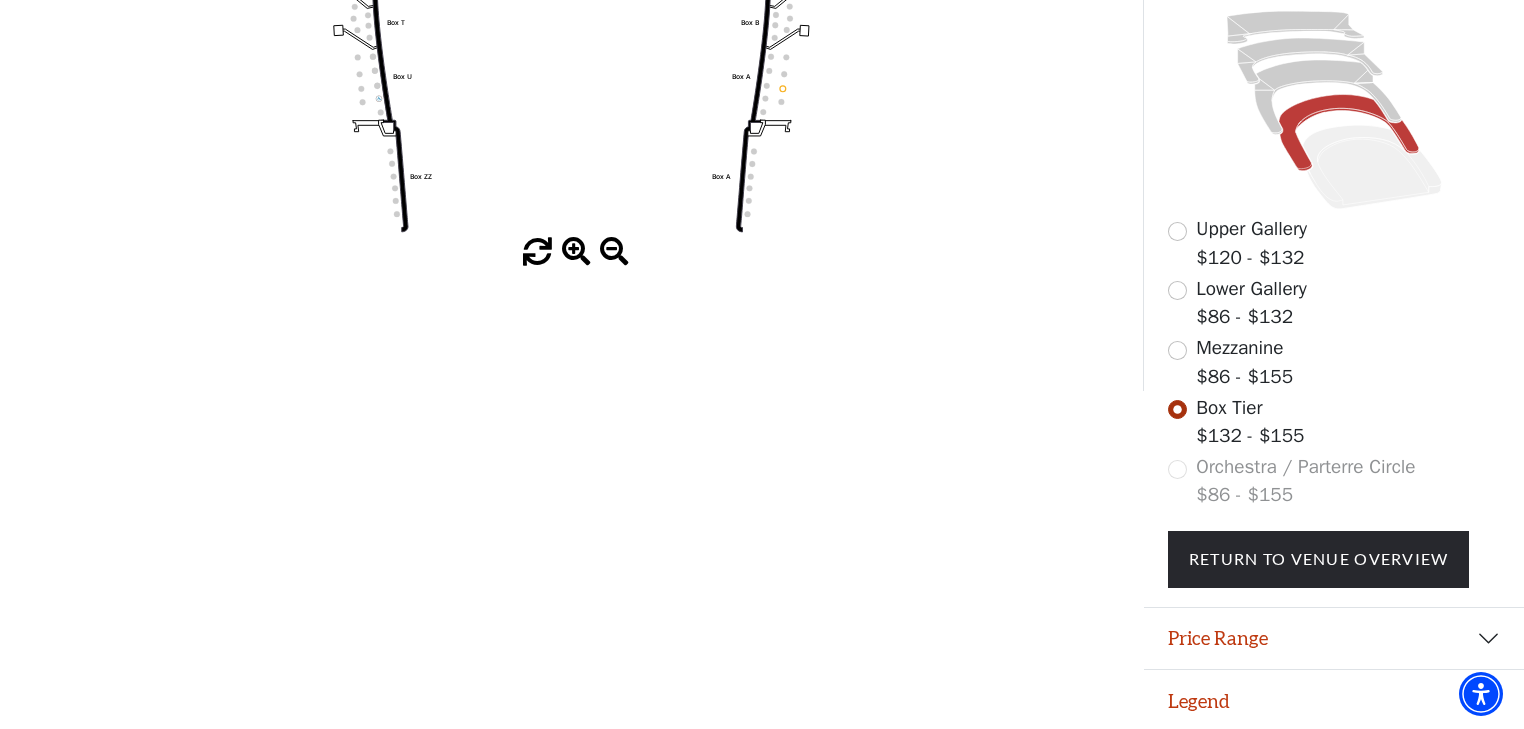click on "Orchestra / Parterre Circle $86 - $155" at bounding box center [1334, 481] 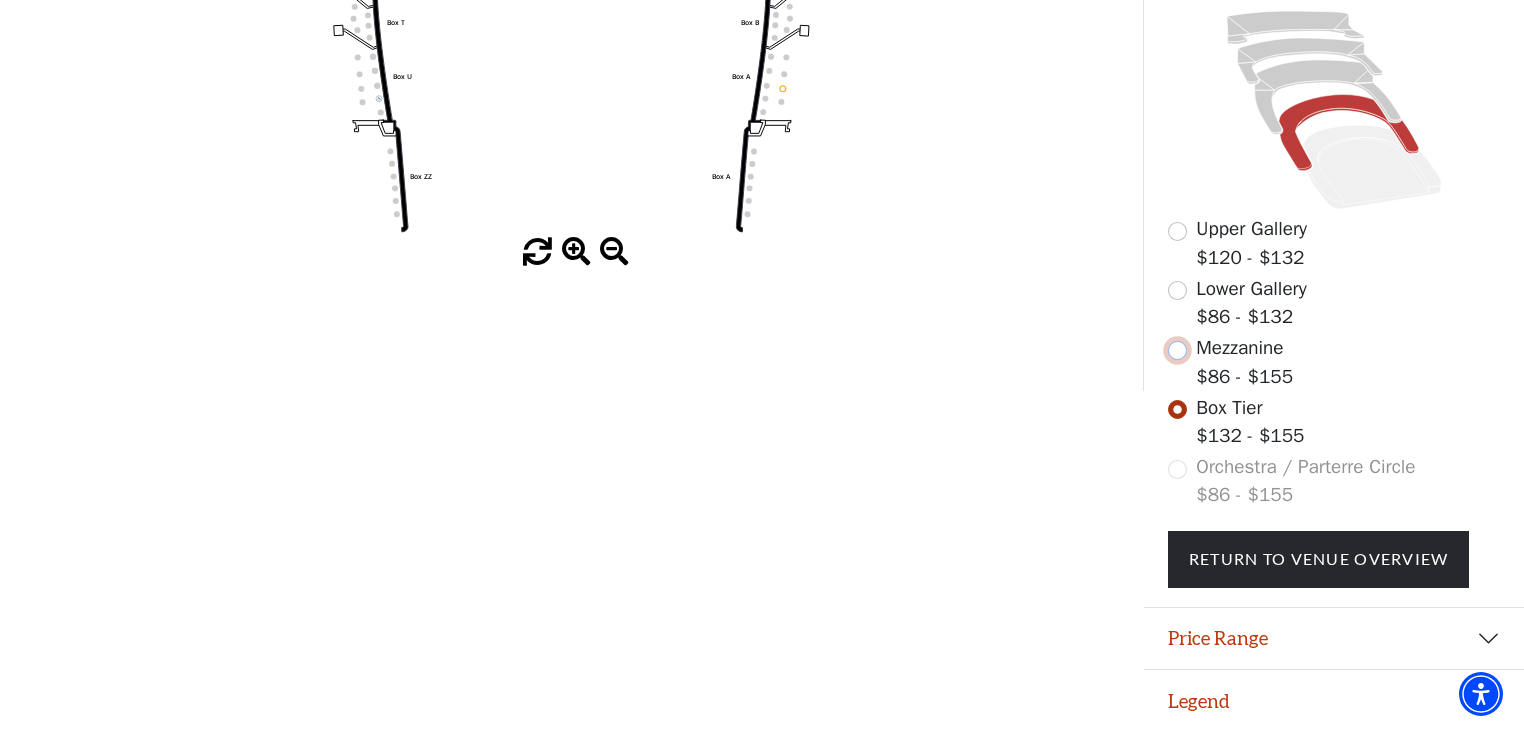 click at bounding box center (1177, 350) 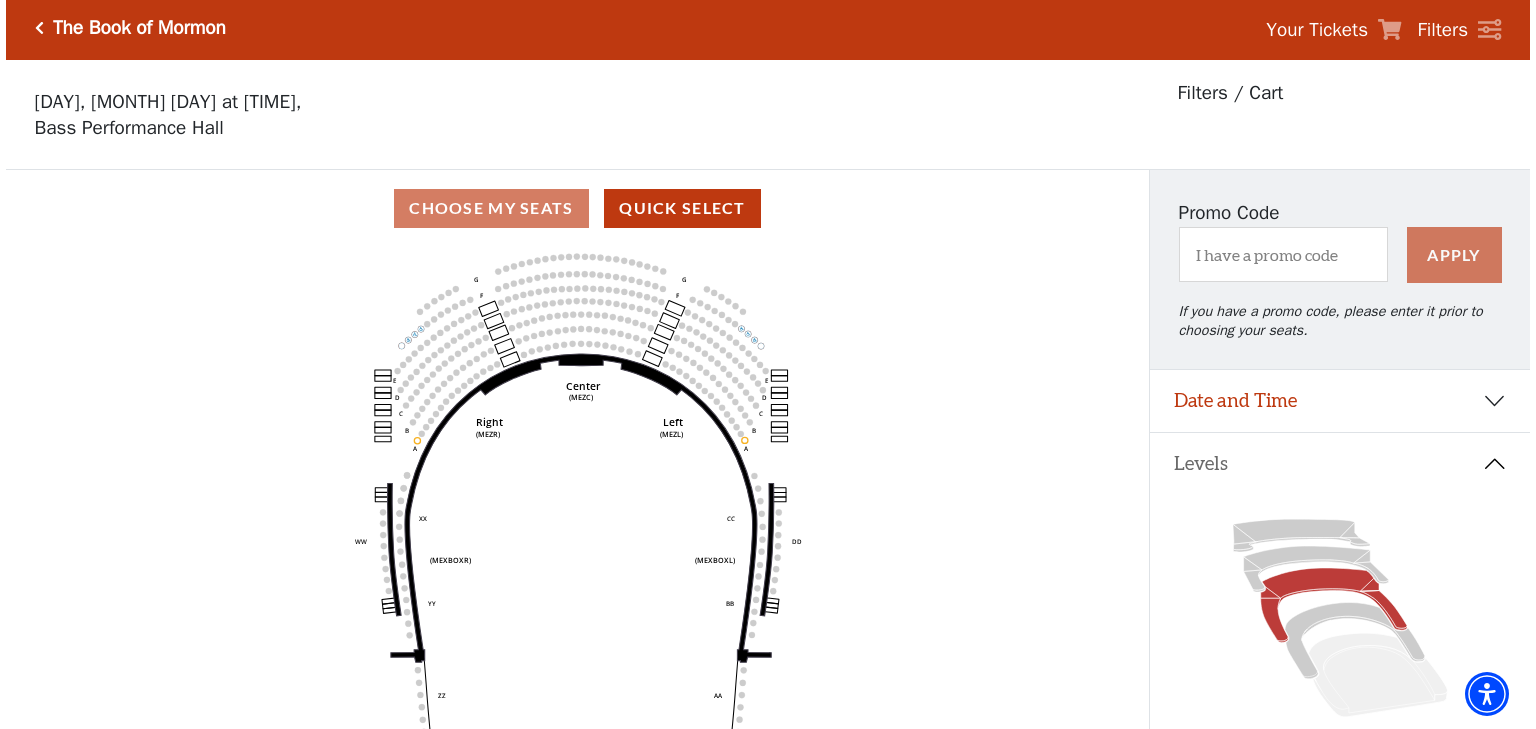 scroll, scrollTop: 0, scrollLeft: 0, axis: both 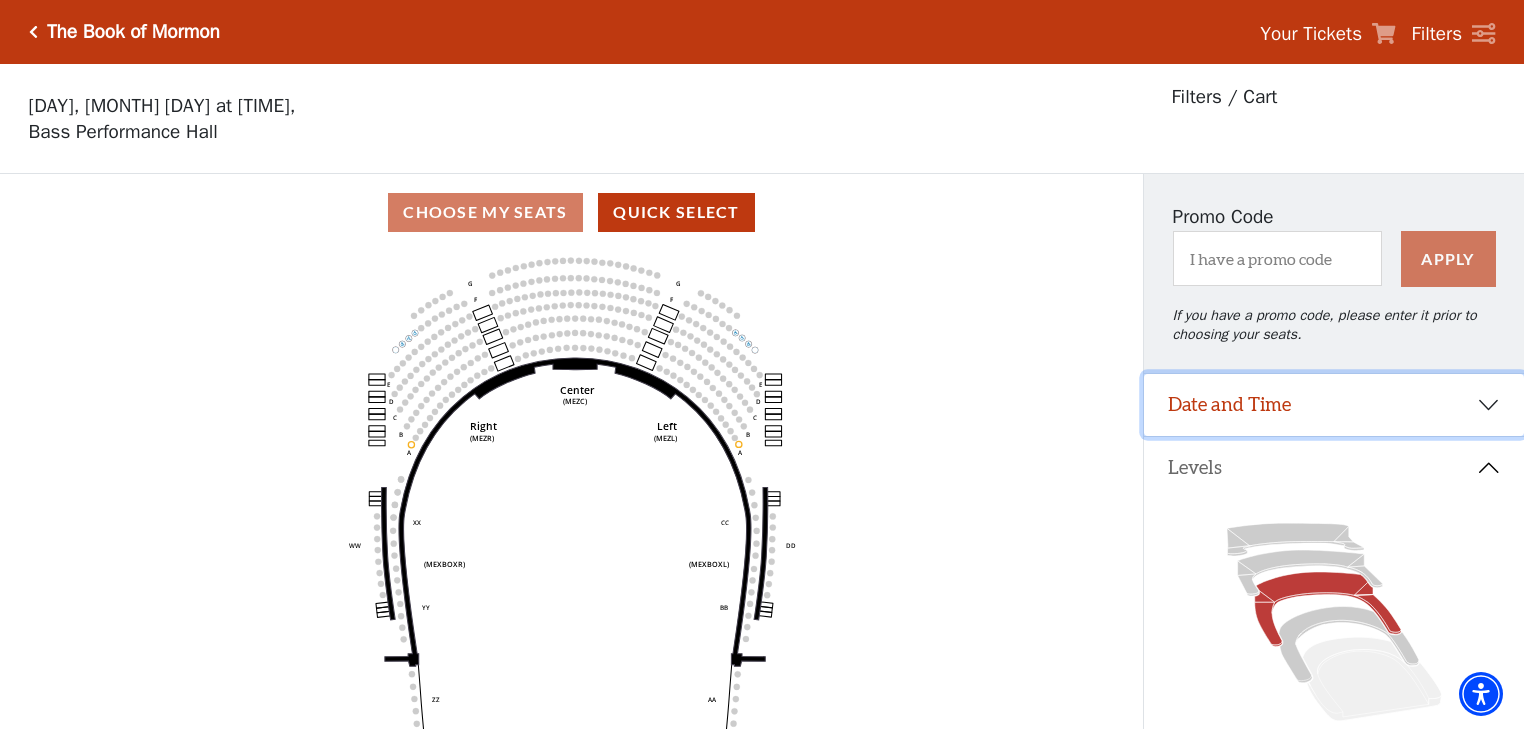 click on "Date and Time" at bounding box center [1334, 405] 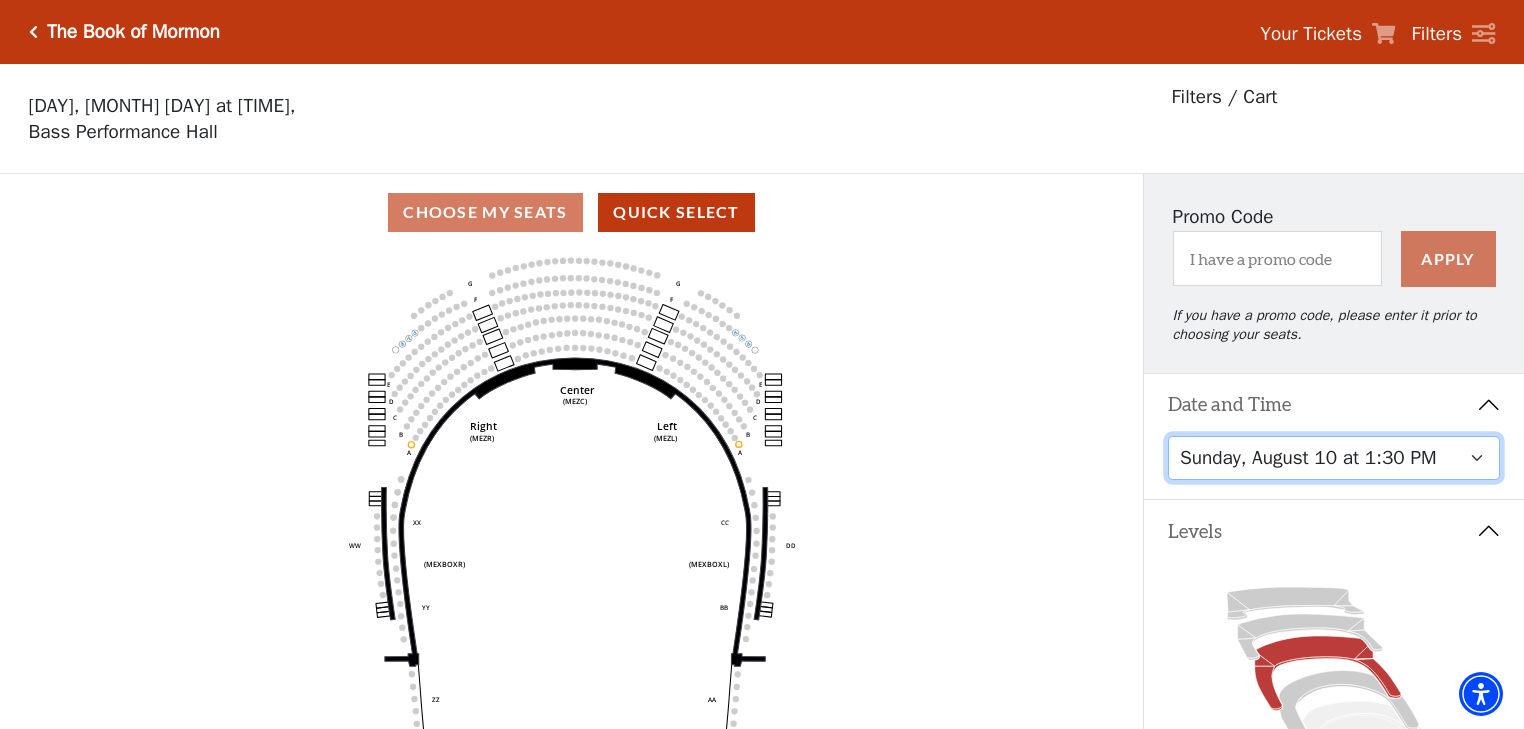 click on "Friday, August 8 at 7:30 PM Saturday, August 9 at 1:30 PM Saturday, August 9 at 7:30 PM Sunday, August 10 at 1:30 PM Sunday, August 10 at 6:30 PM" at bounding box center [1334, 458] 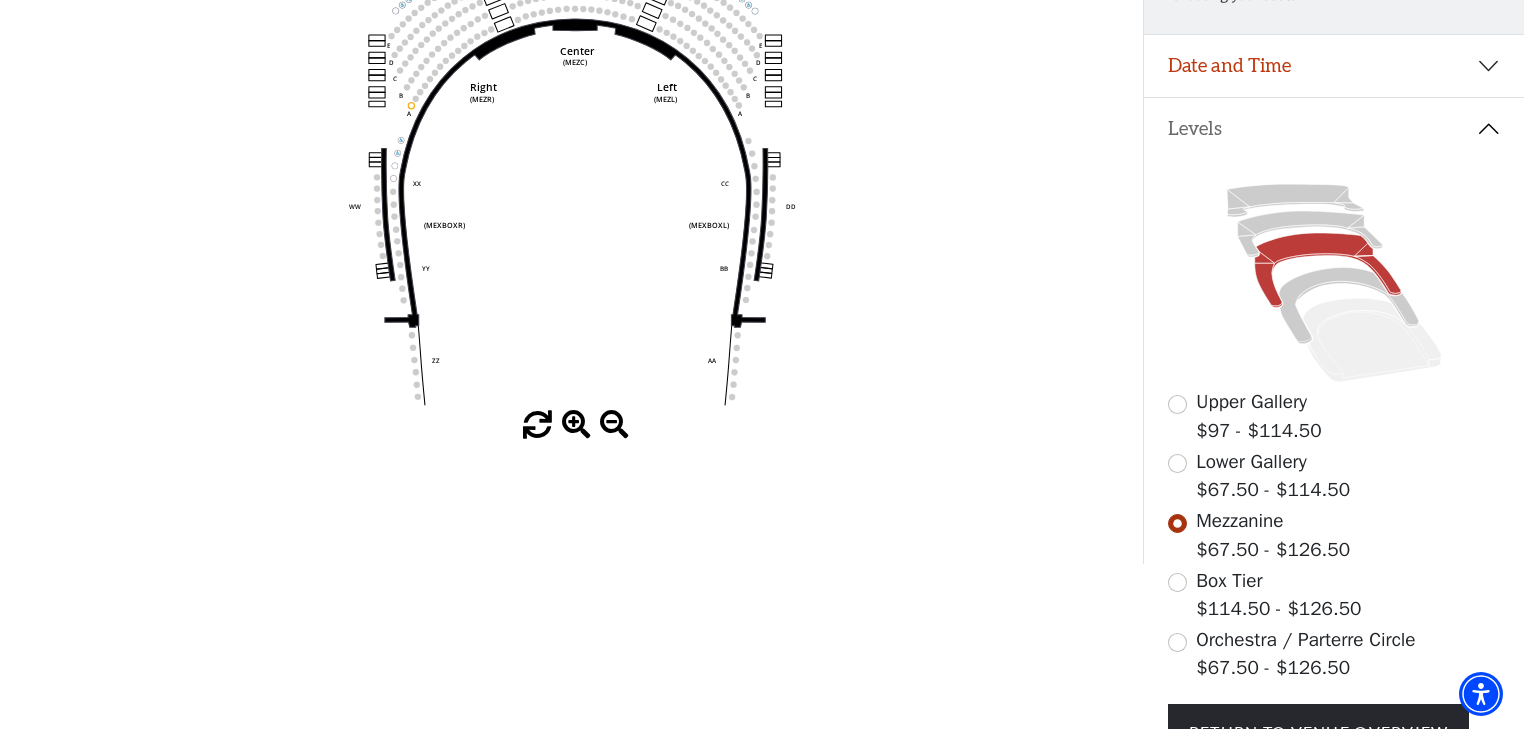 scroll, scrollTop: 332, scrollLeft: 0, axis: vertical 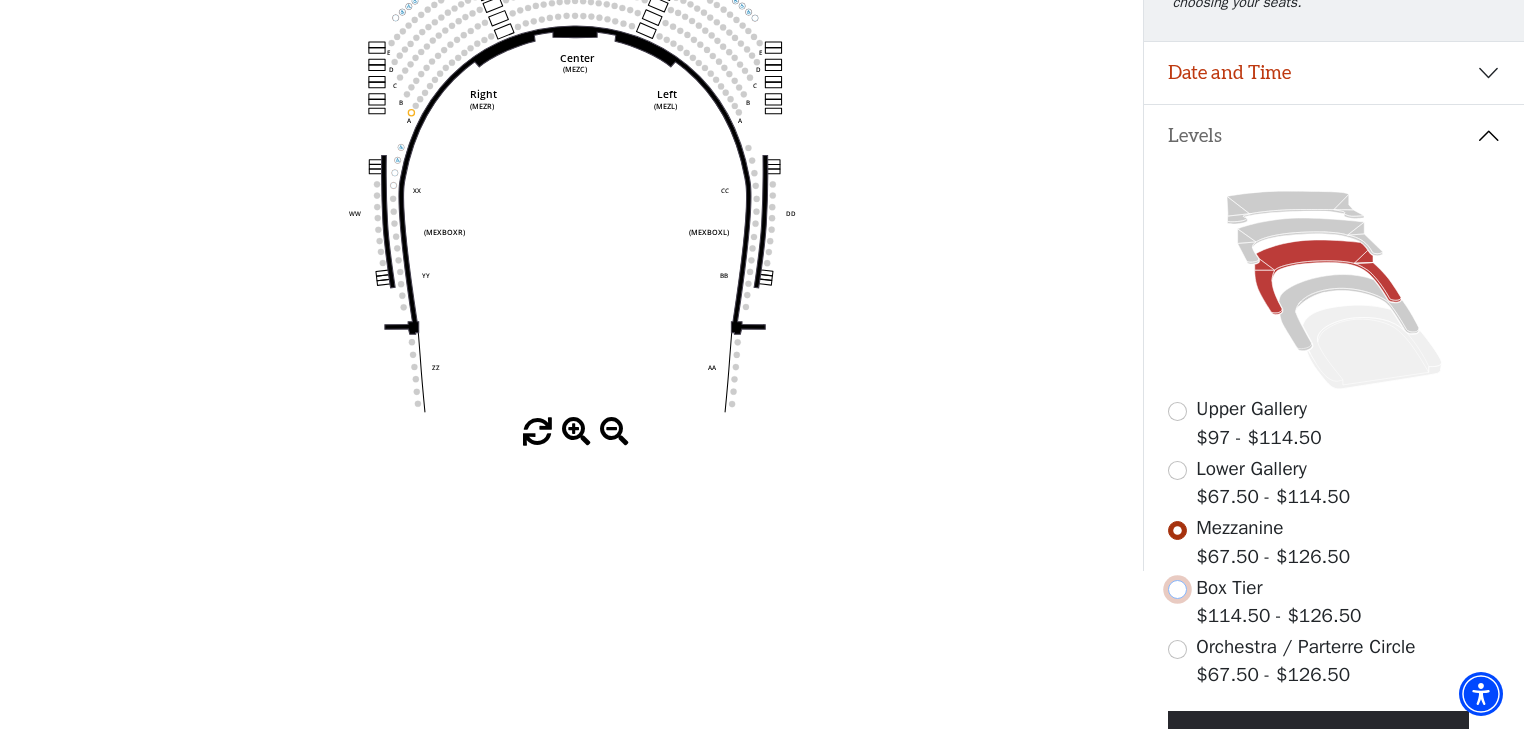 click at bounding box center (1177, 589) 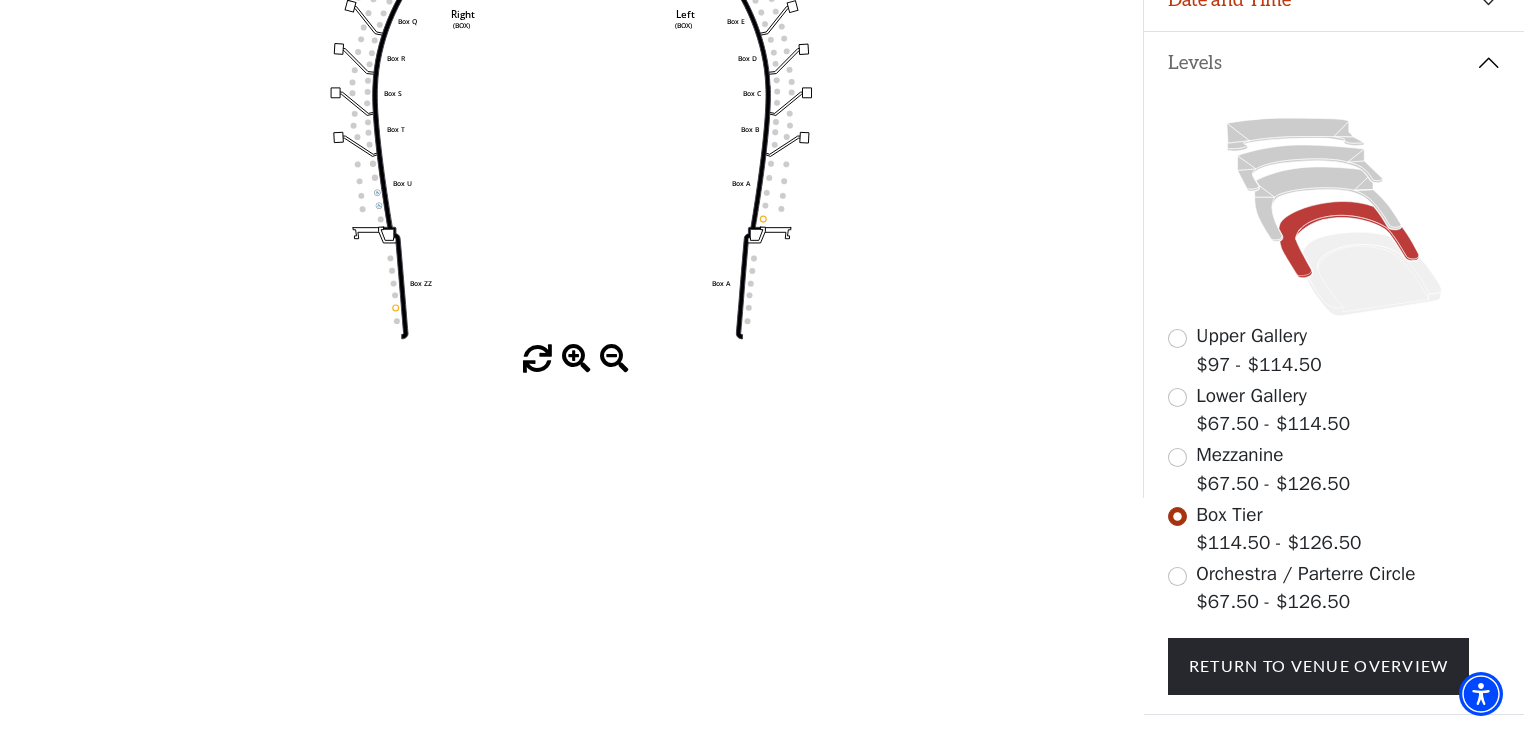 scroll, scrollTop: 412, scrollLeft: 0, axis: vertical 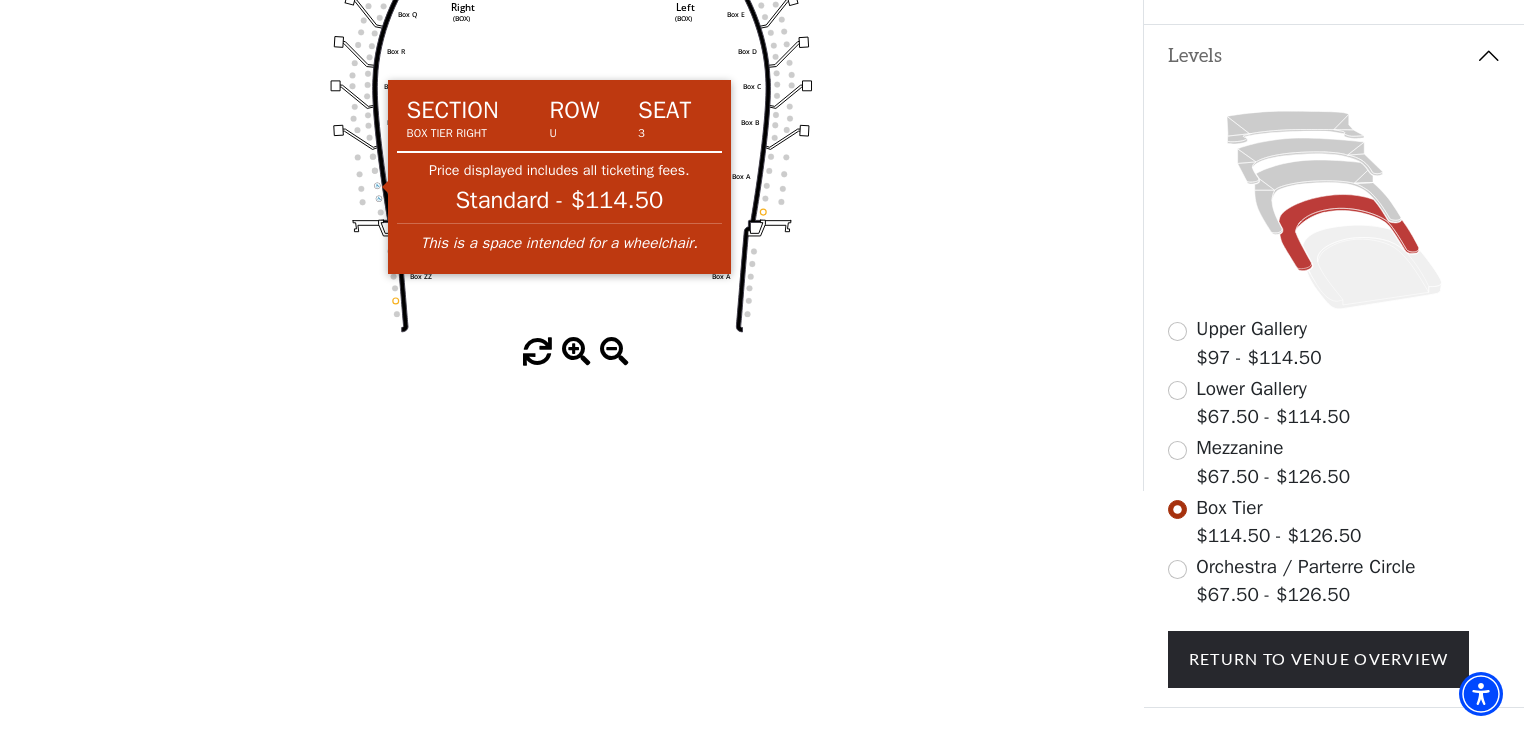 click 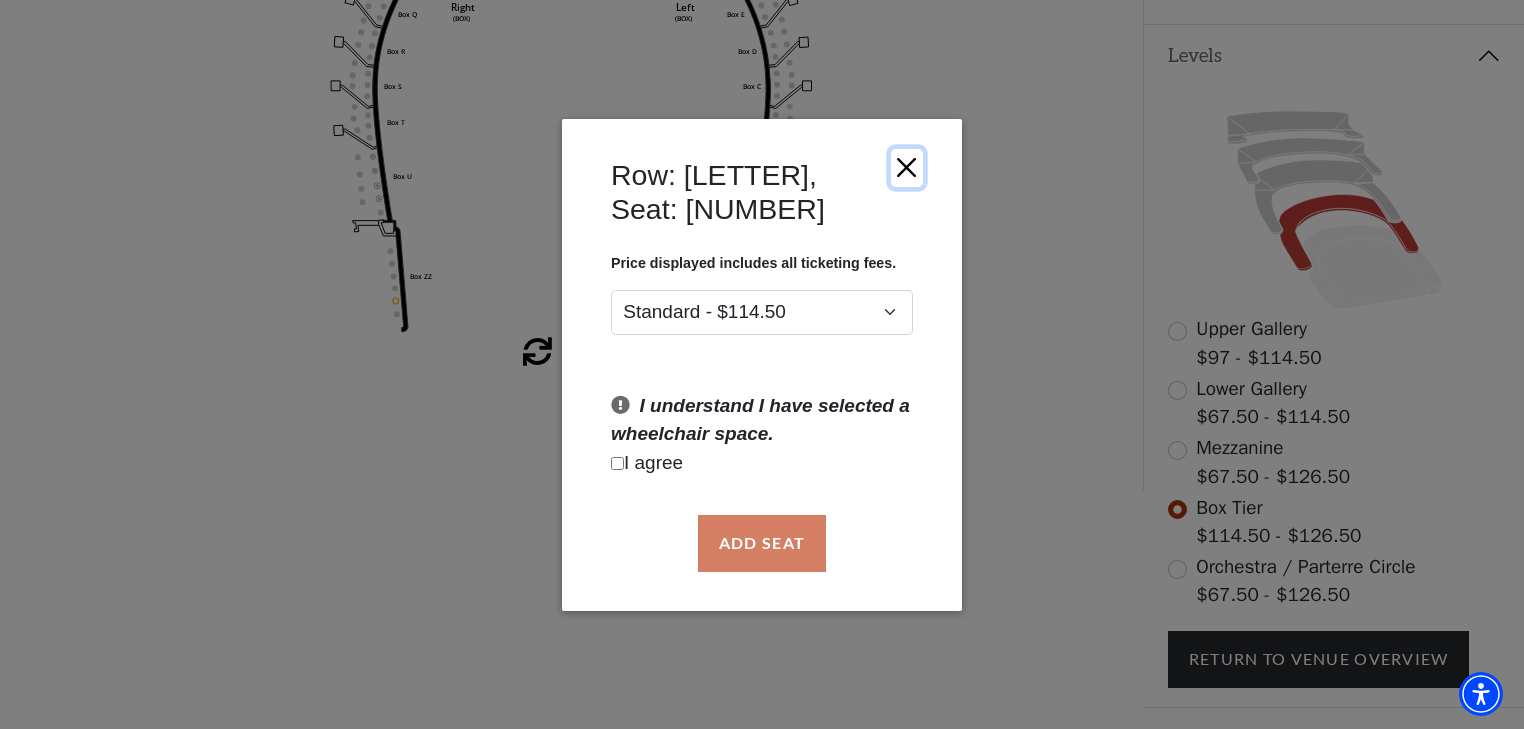 click at bounding box center (906, 167) 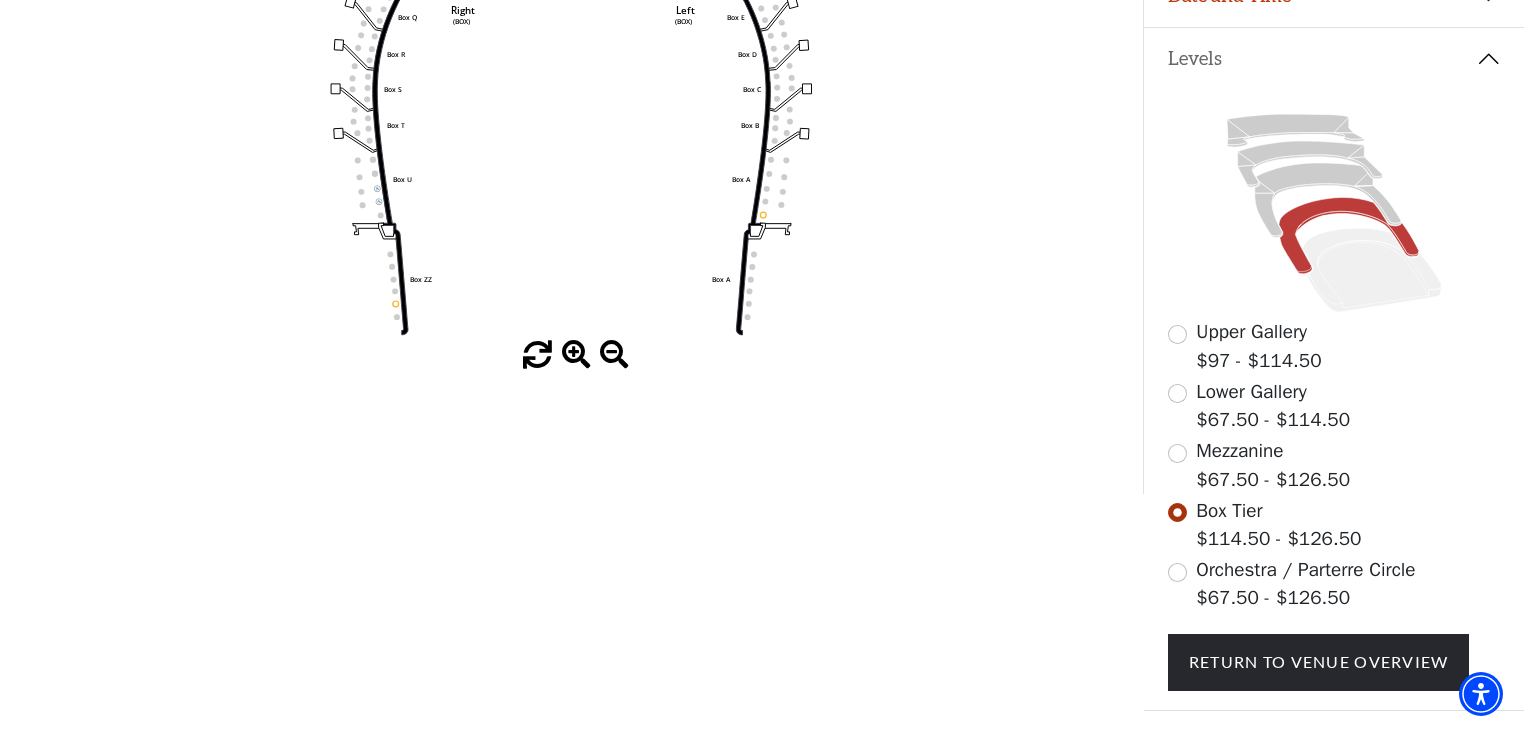 scroll, scrollTop: 492, scrollLeft: 0, axis: vertical 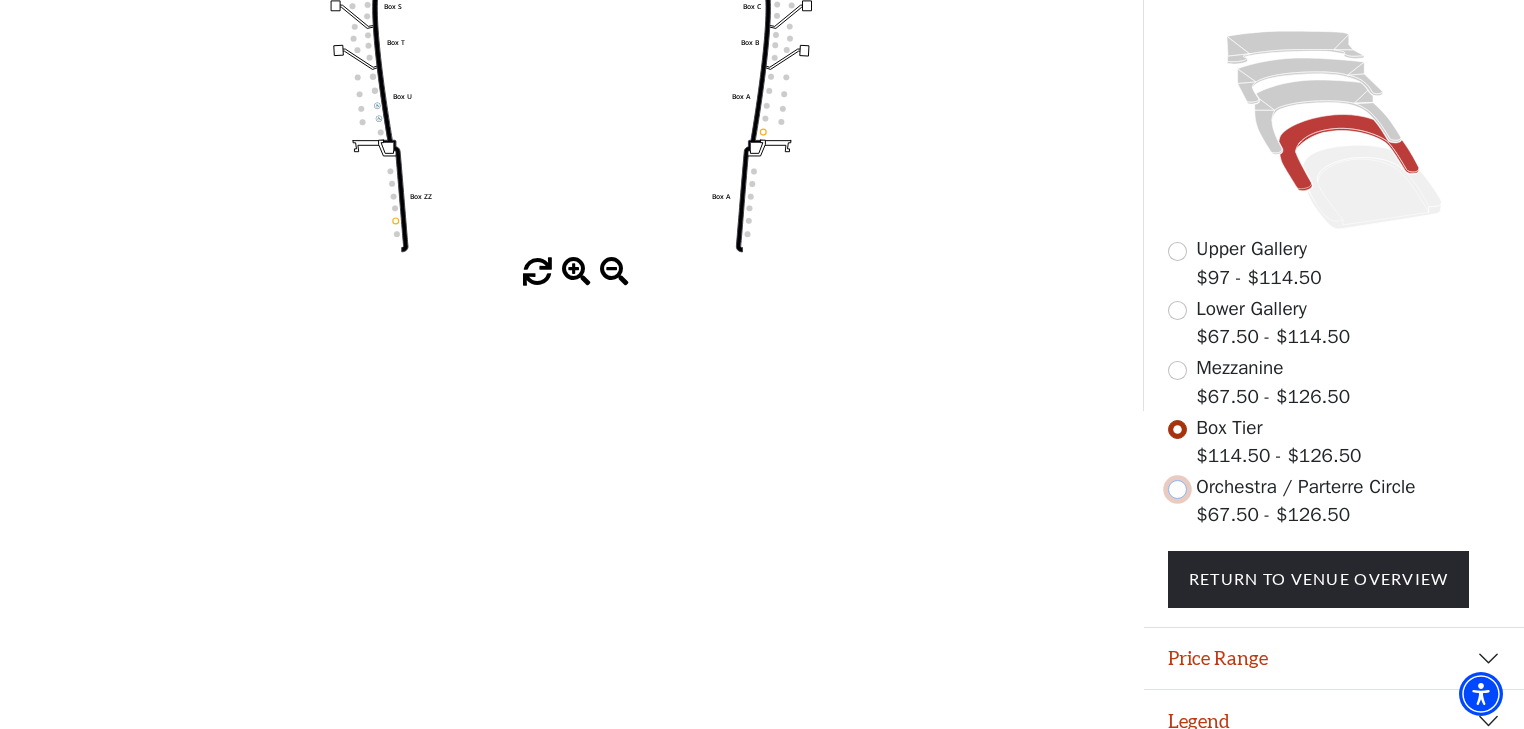click at bounding box center [1177, 489] 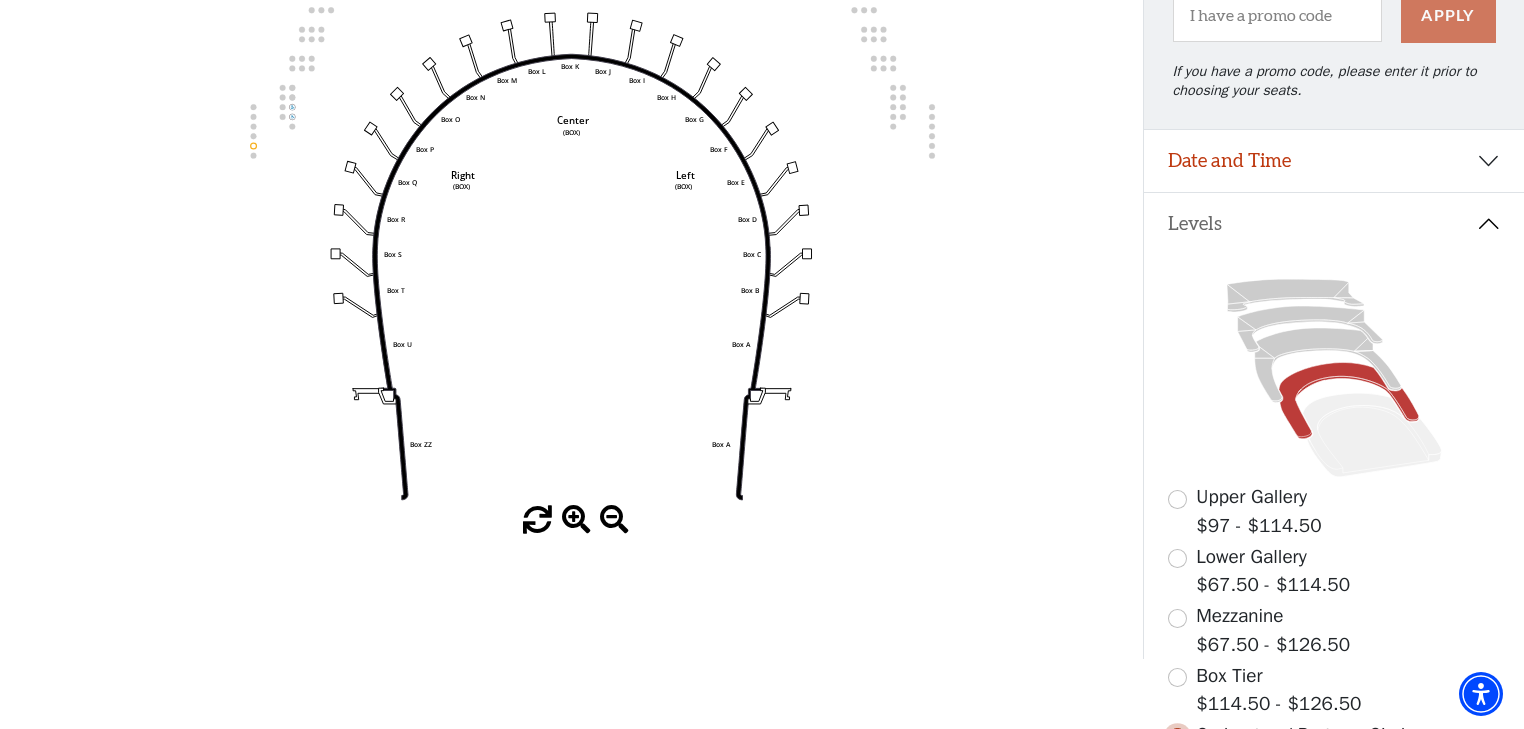 scroll, scrollTop: 272, scrollLeft: 0, axis: vertical 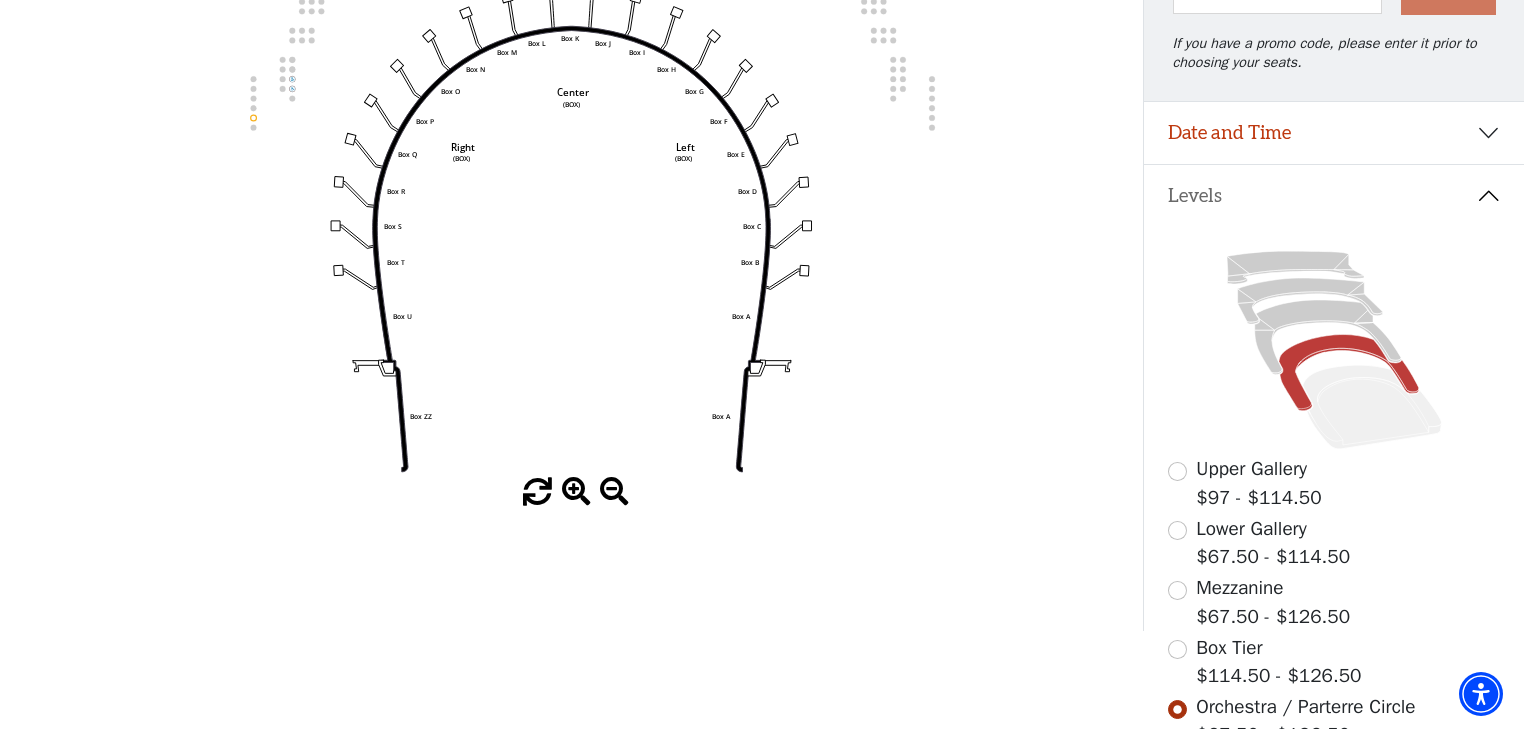 click on "Upper Gallery $97 - $114.50" at bounding box center [1334, 483] 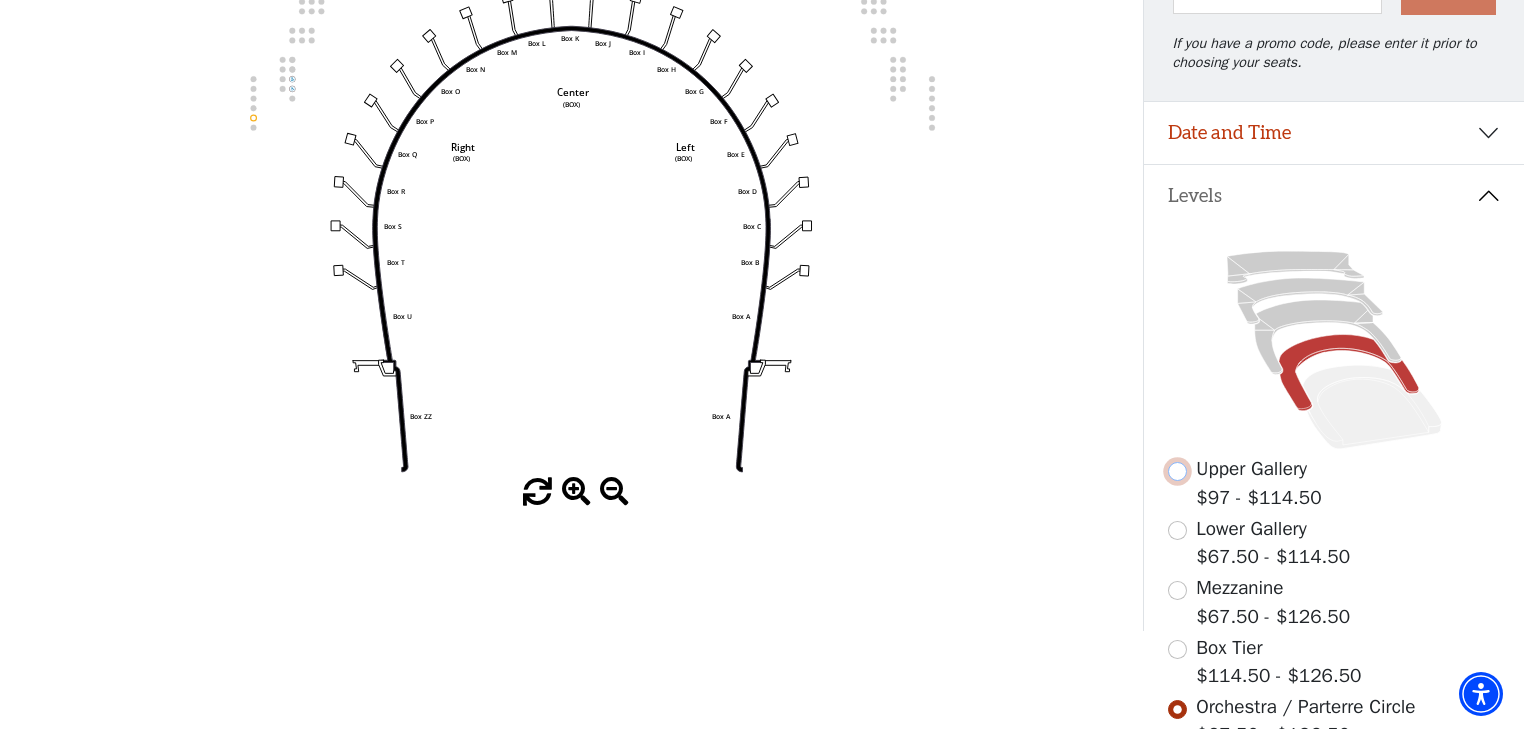 click at bounding box center (1177, 471) 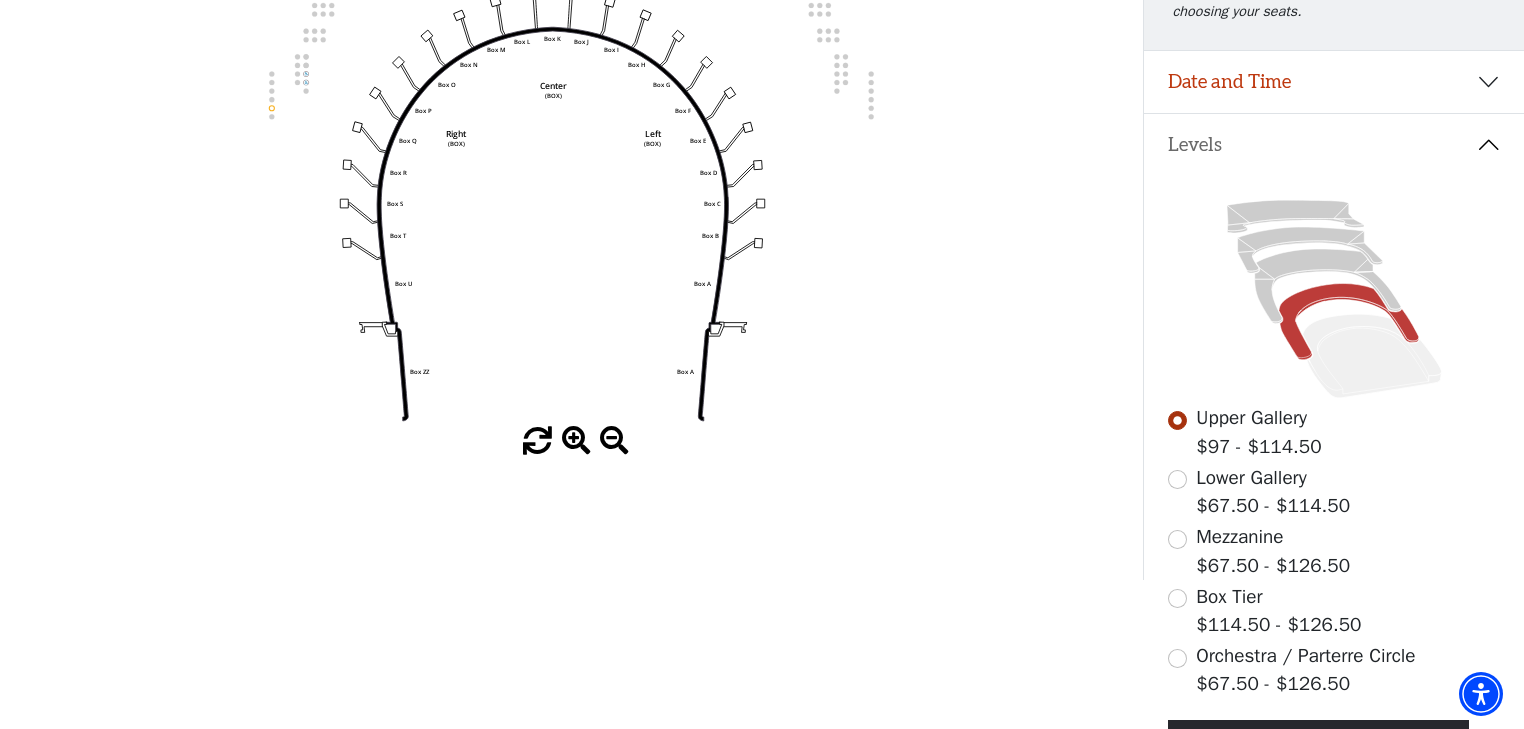 scroll, scrollTop: 332, scrollLeft: 0, axis: vertical 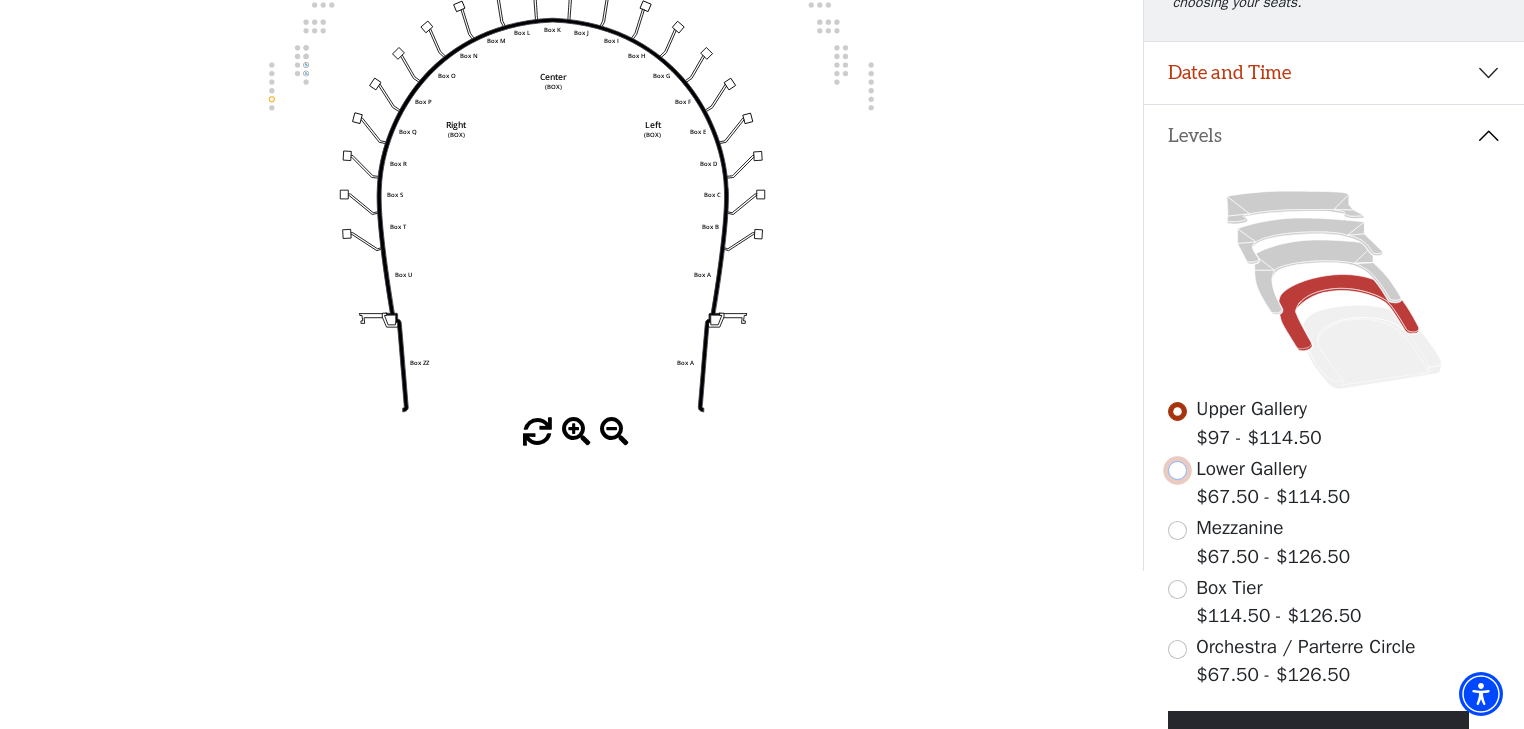 click at bounding box center (1177, 470) 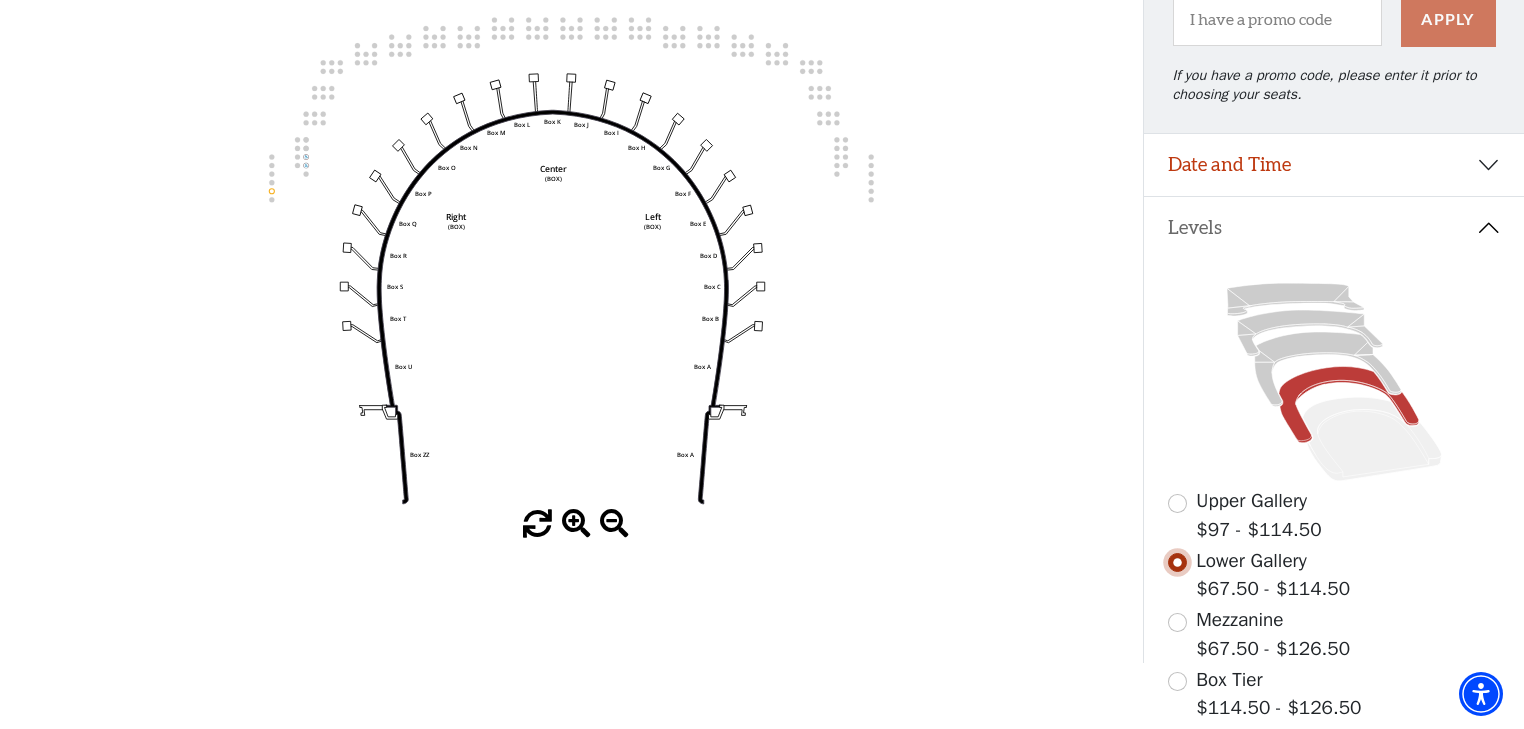 scroll, scrollTop: 252, scrollLeft: 0, axis: vertical 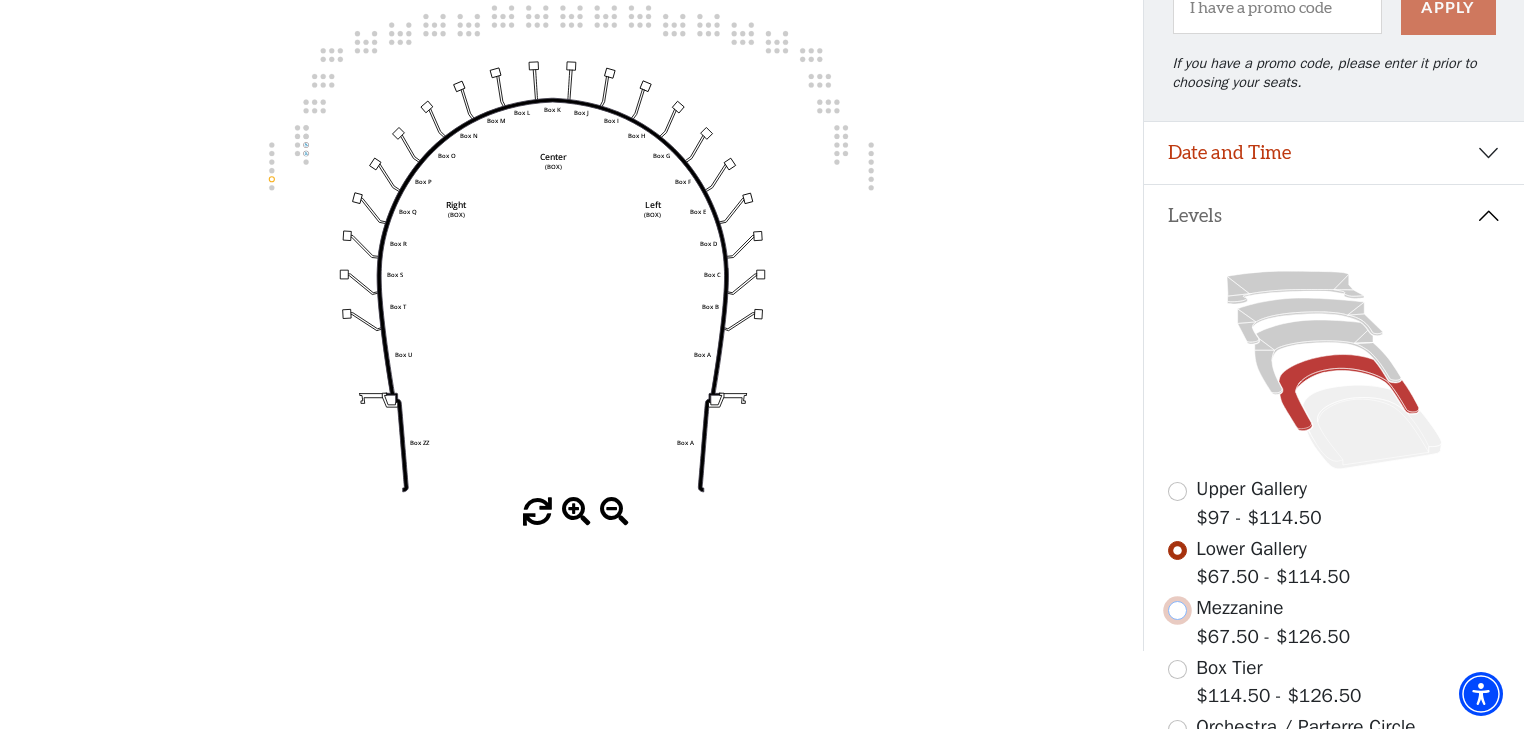 click at bounding box center [1177, 610] 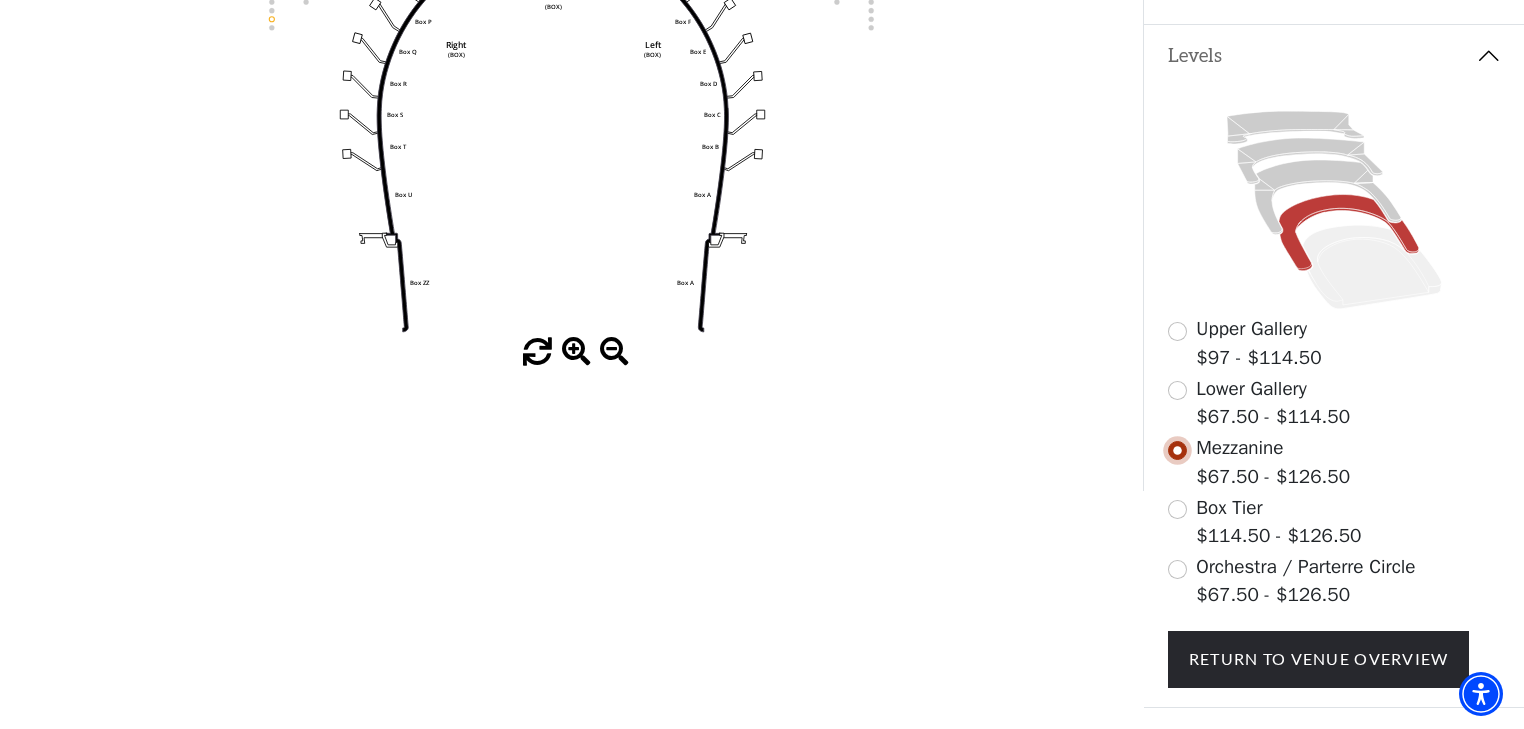 scroll, scrollTop: 412, scrollLeft: 0, axis: vertical 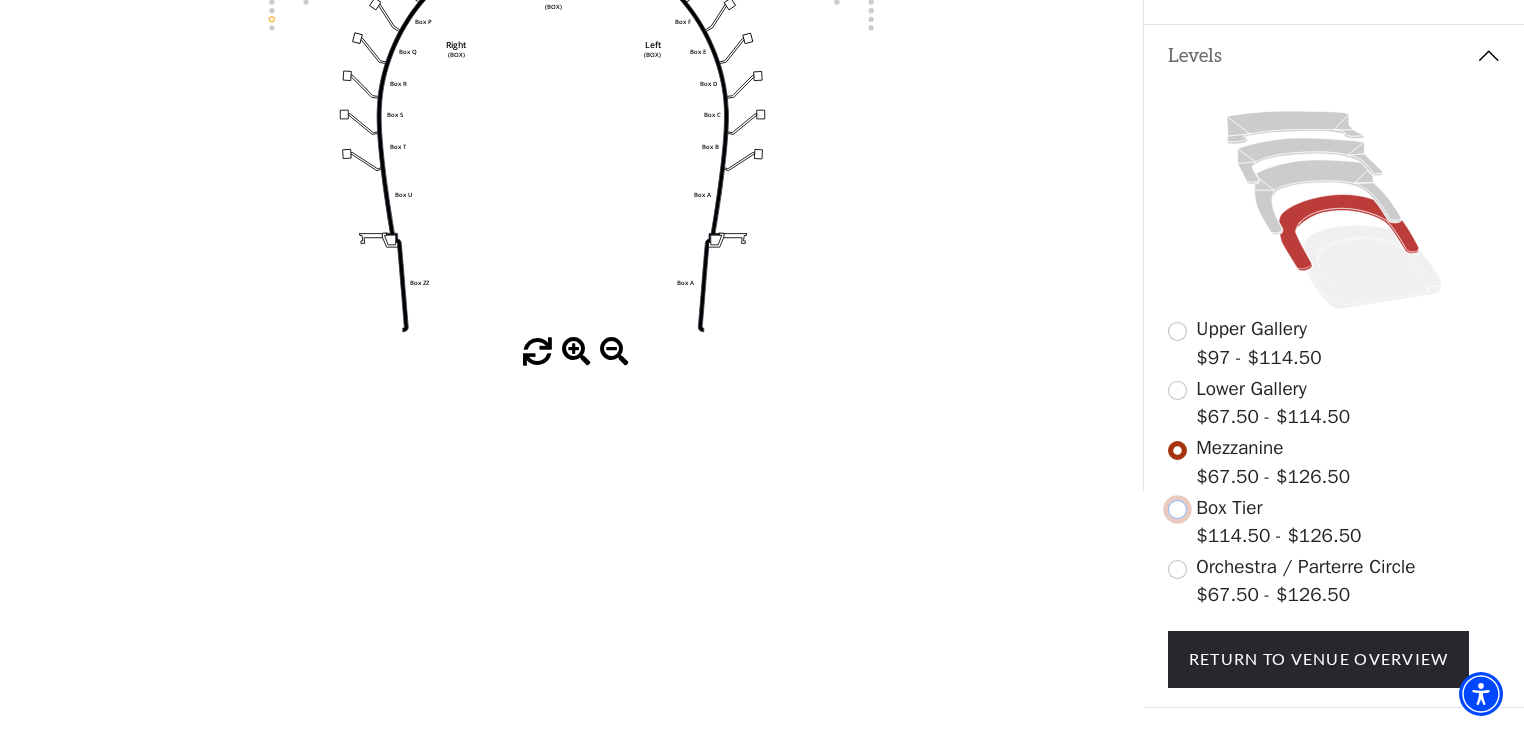 click at bounding box center (1177, 509) 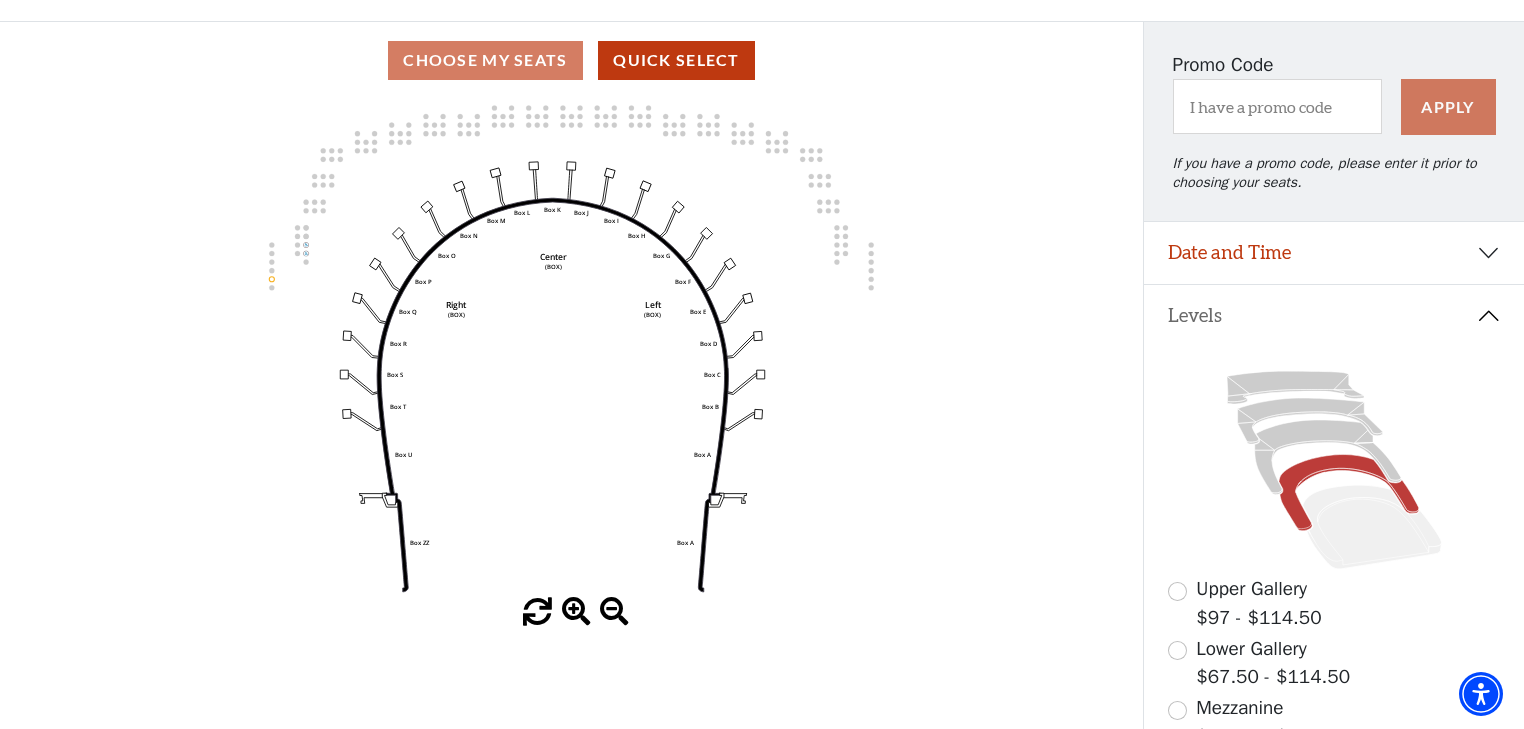 scroll, scrollTop: 92, scrollLeft: 0, axis: vertical 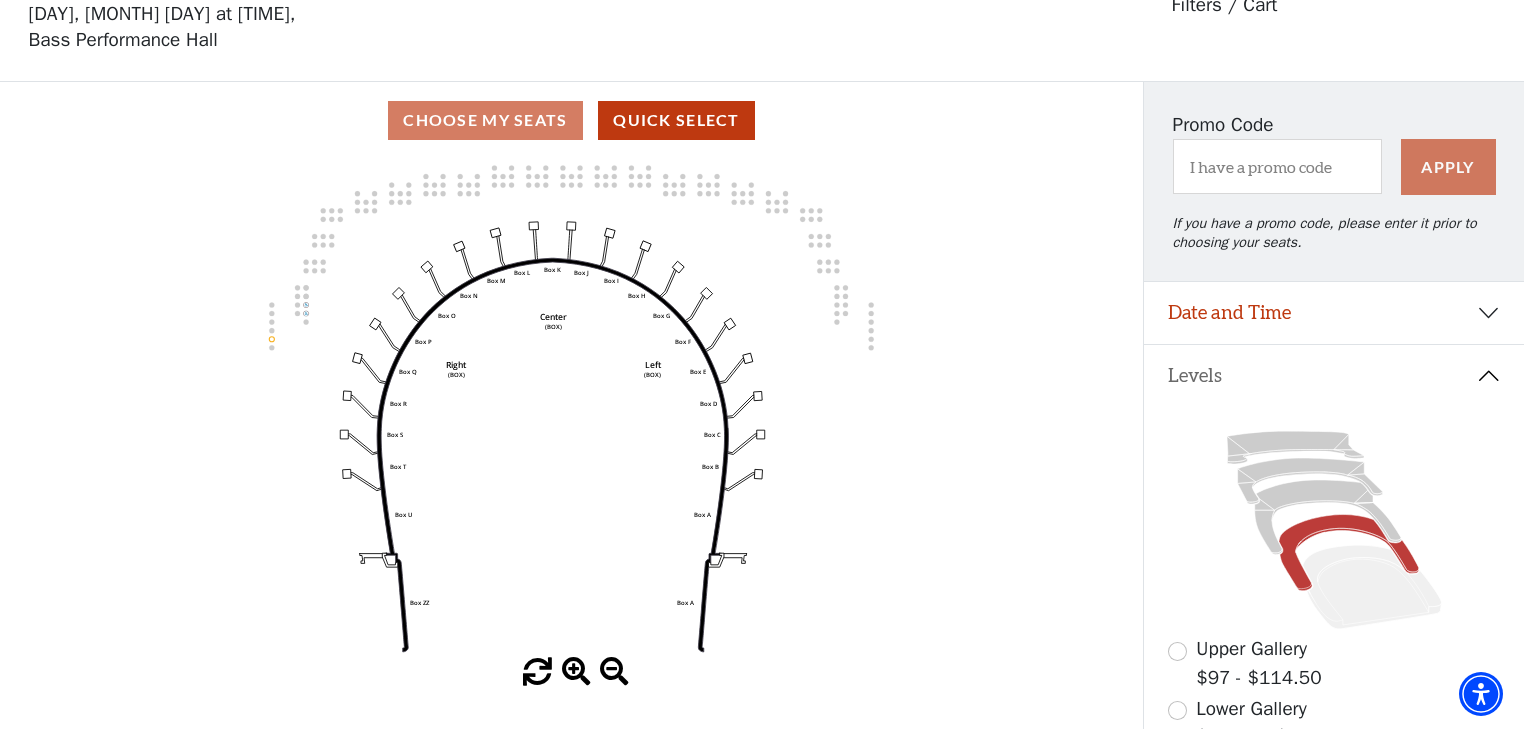 click on "Choose My Seats
Quick Select" at bounding box center (571, 120) 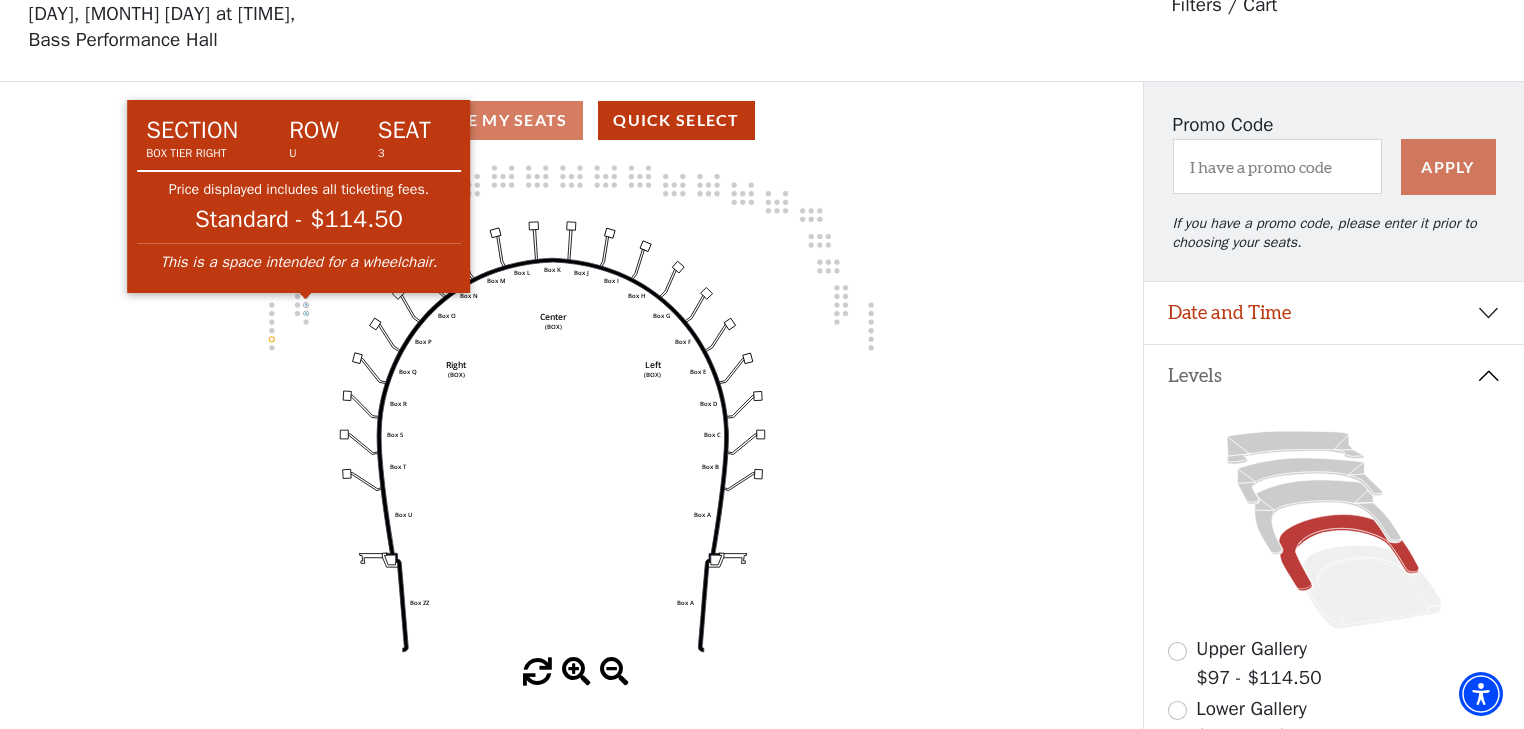 click 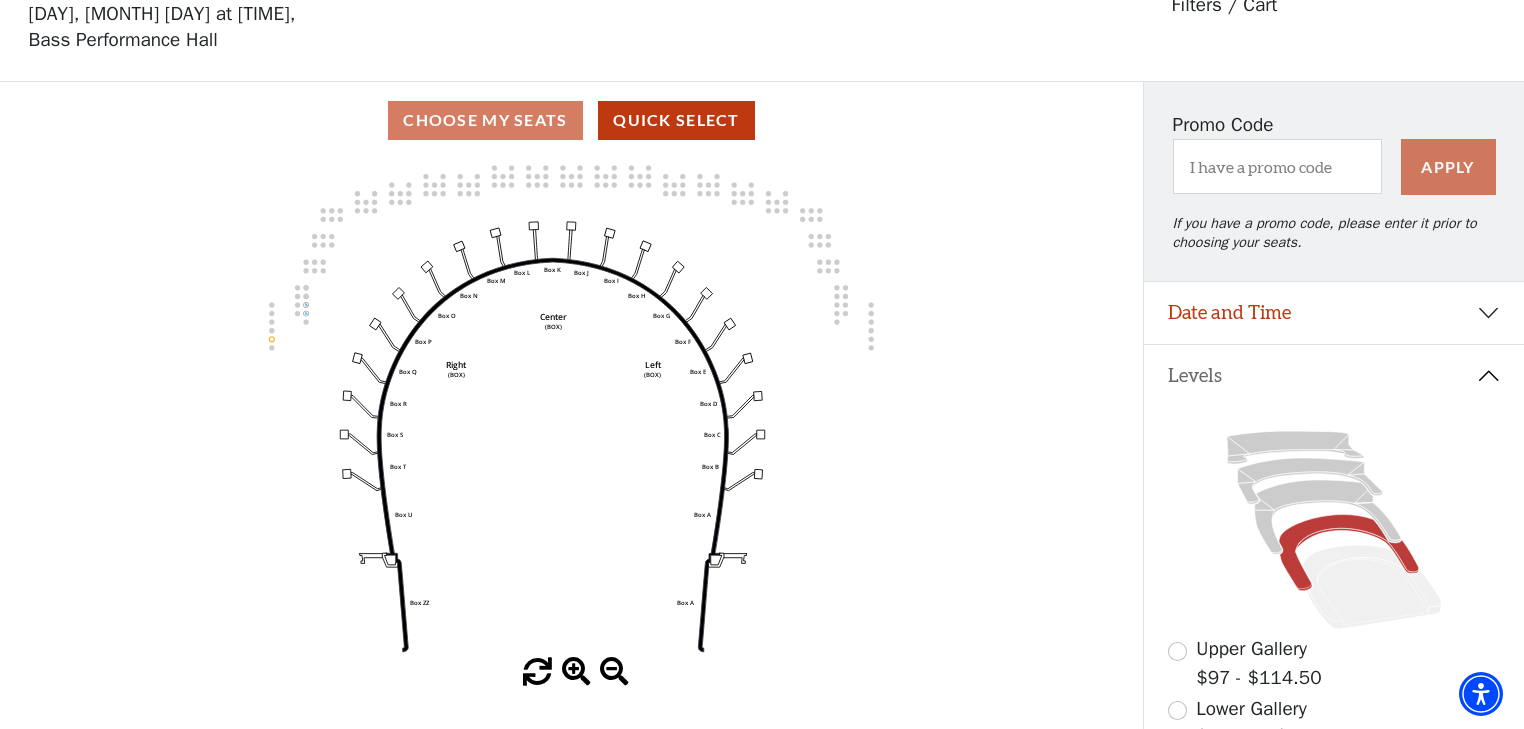 click on "Current Level   Orchestra / Parterre Circle   Click on a level below to open the Select Your Own Seat map for that section.                                                                                                         Left   (BOX)   Right   (BOX)   Center   (BOX)   Box ZZ   Box U   Box T   Box S   Box R   Box Q   Box P   Box O   Box N   Box M   Box L   Box A   Box A   Box B   Box C   Box D   Box E   Box F   Box G   Box H   Box I   Box J   Box K" at bounding box center [571, 423] 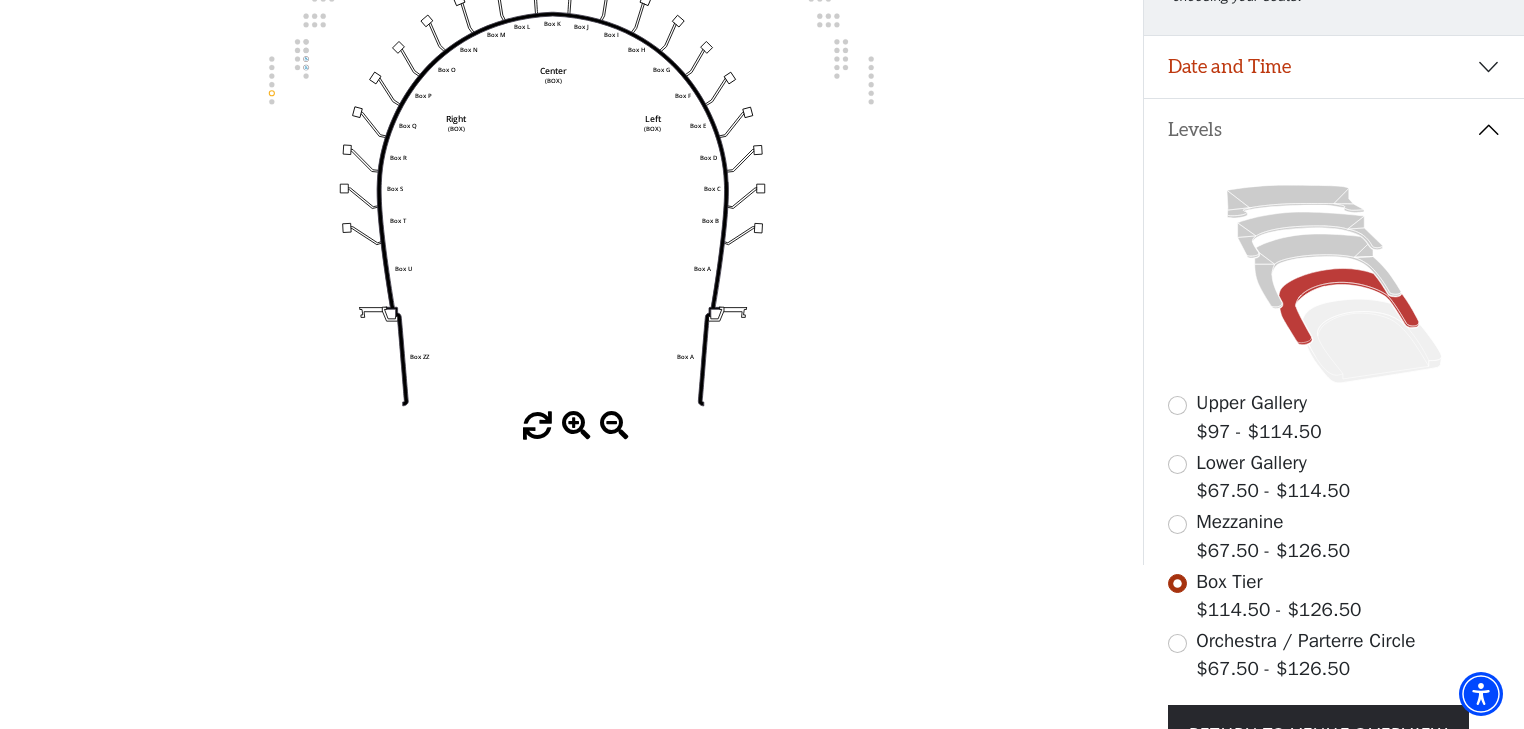 scroll, scrollTop: 412, scrollLeft: 0, axis: vertical 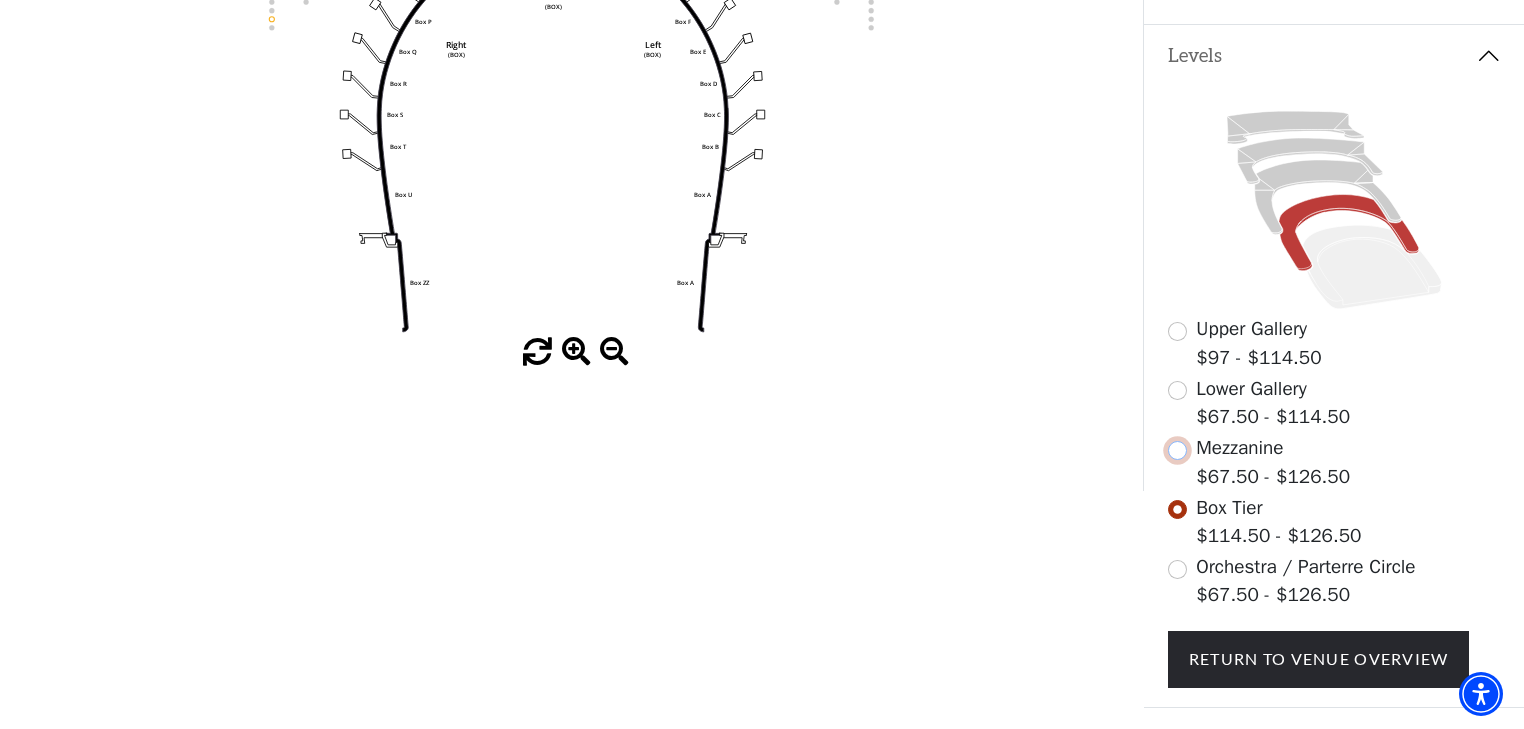 click at bounding box center (1177, 450) 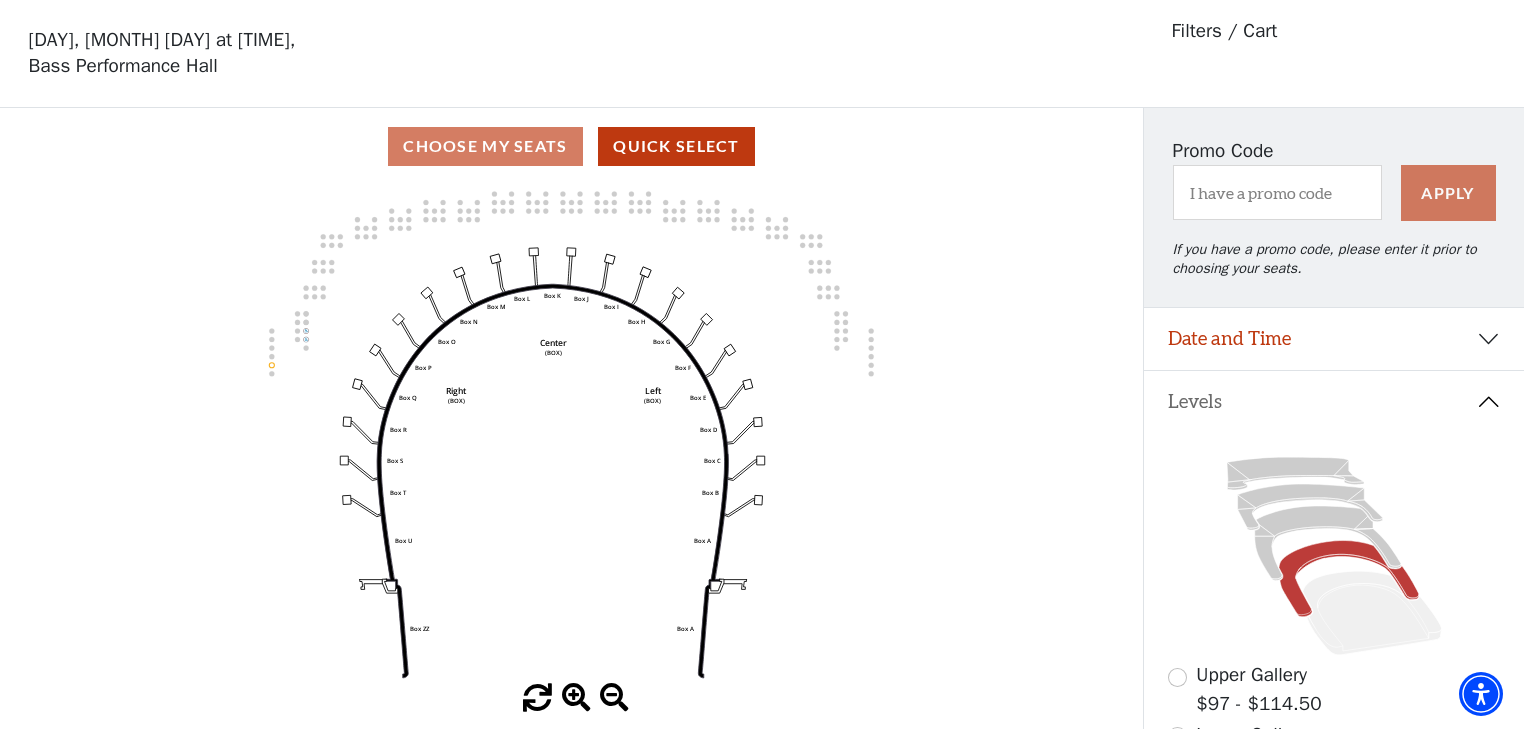 scroll, scrollTop: 92, scrollLeft: 0, axis: vertical 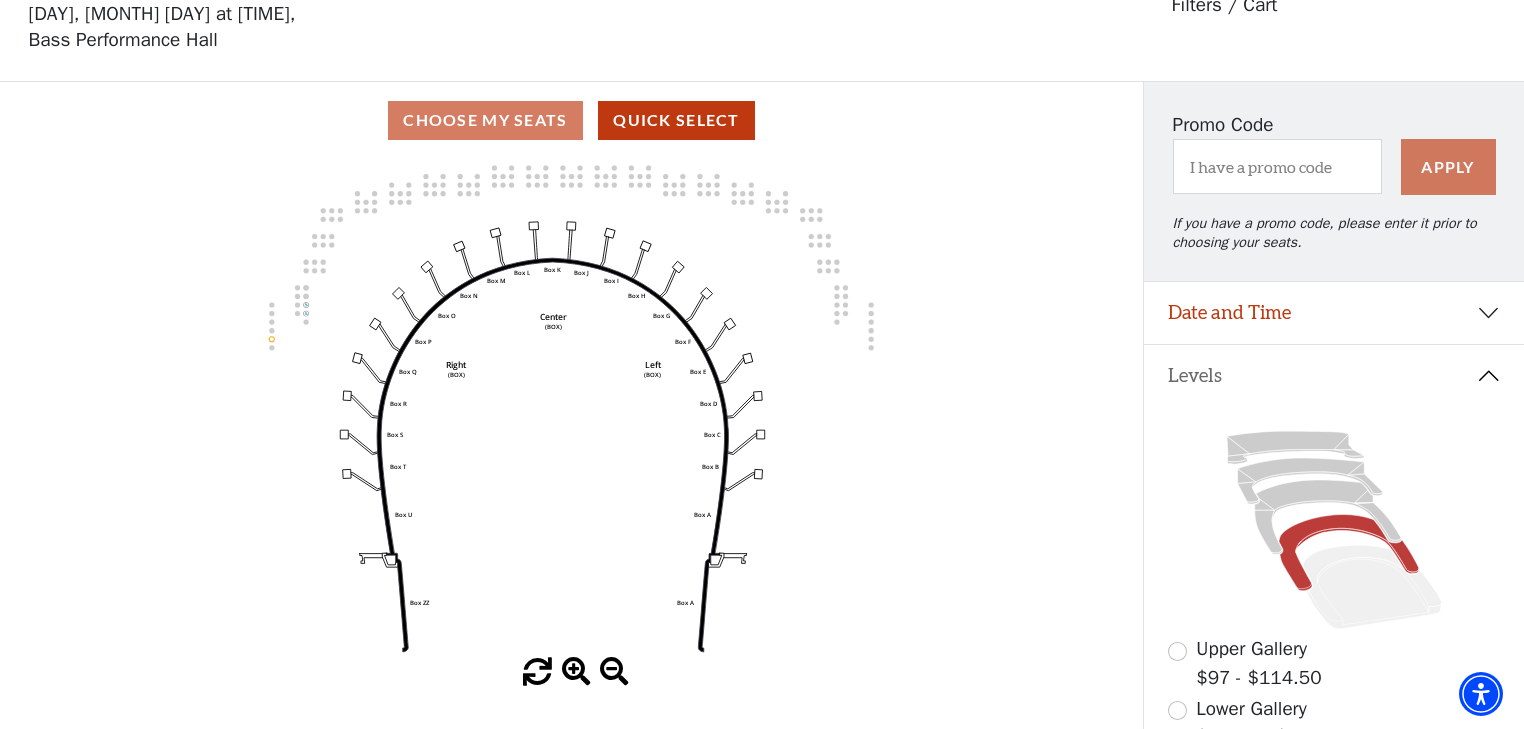 click on "Left   (BOX)   Right   (BOX)   Center   (BOX)   Box ZZ   Box U   Box T   Box S   Box R   Box Q   Box P   Box O   Box N   Box M   Box L   Box A   Box A   Box B   Box C   Box D   Box E   Box F   Box G   Box H   Box I   Box J   Box K" 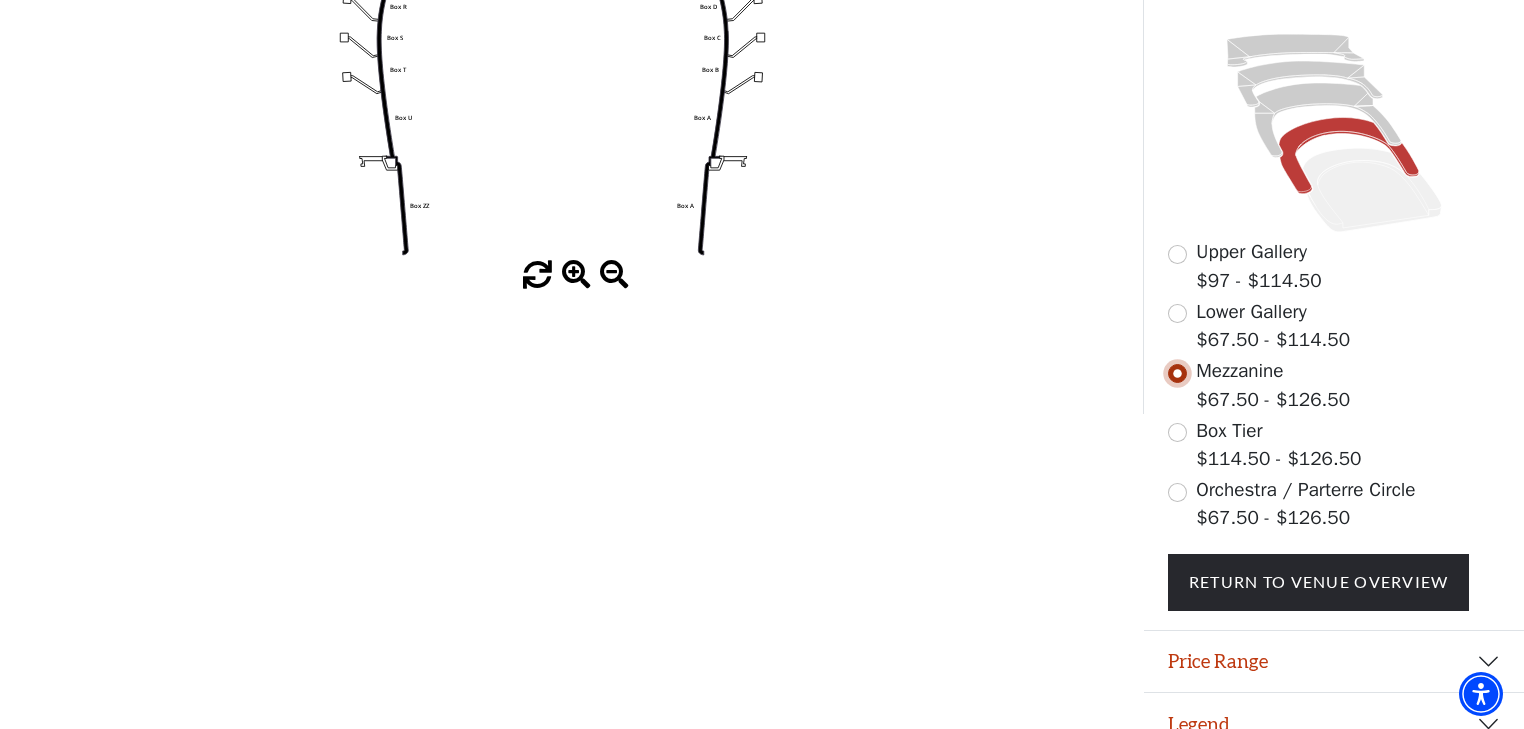 scroll, scrollTop: 512, scrollLeft: 0, axis: vertical 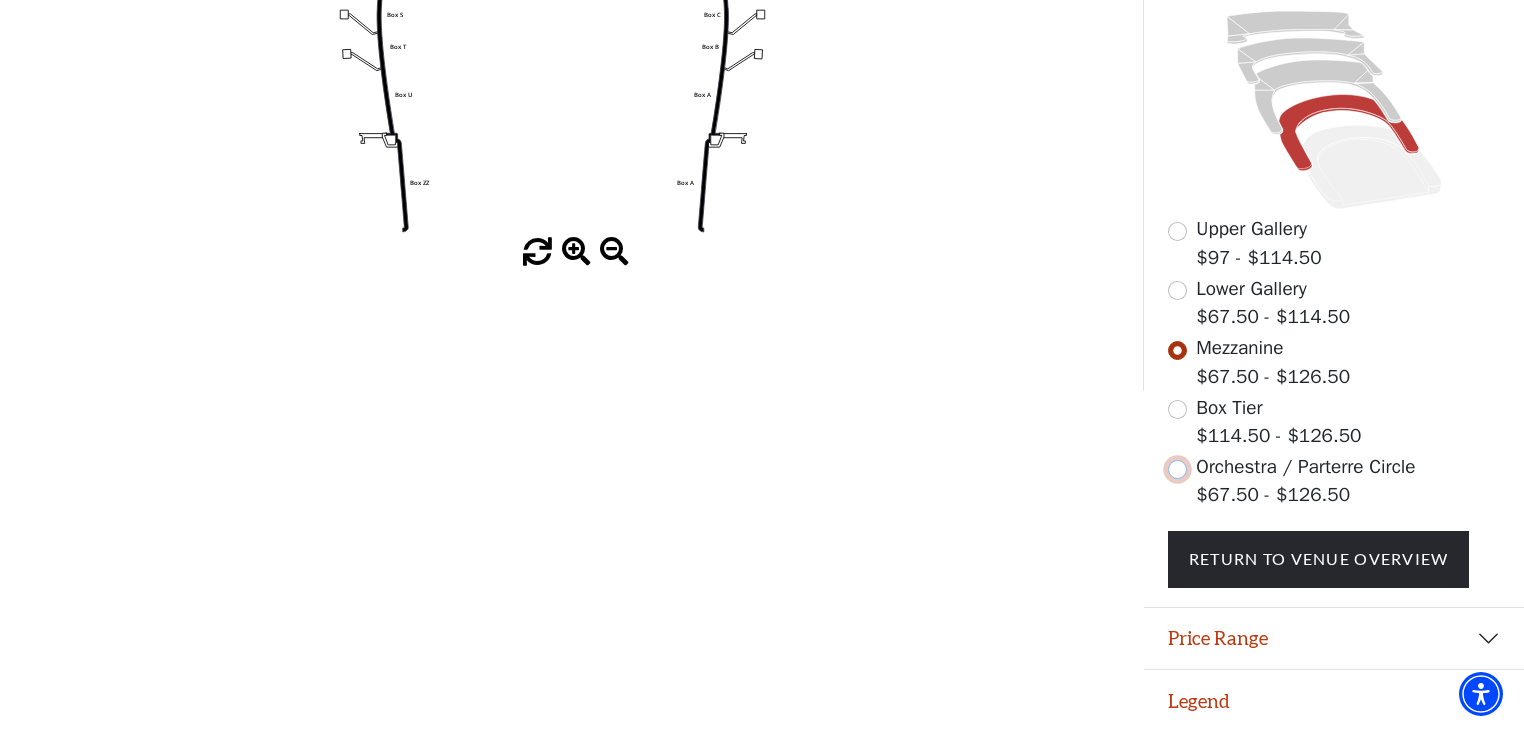 click at bounding box center [1177, 469] 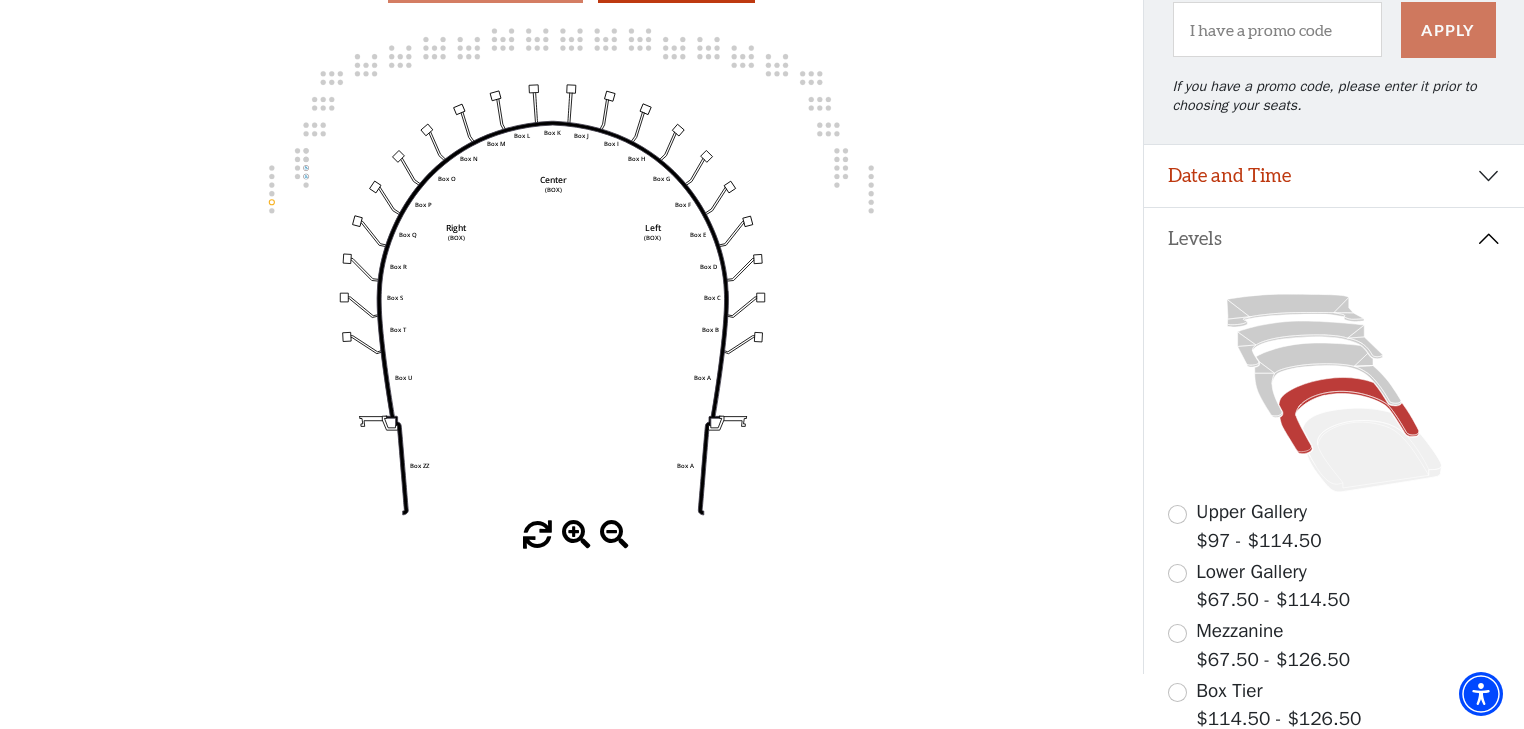 scroll, scrollTop: 192, scrollLeft: 0, axis: vertical 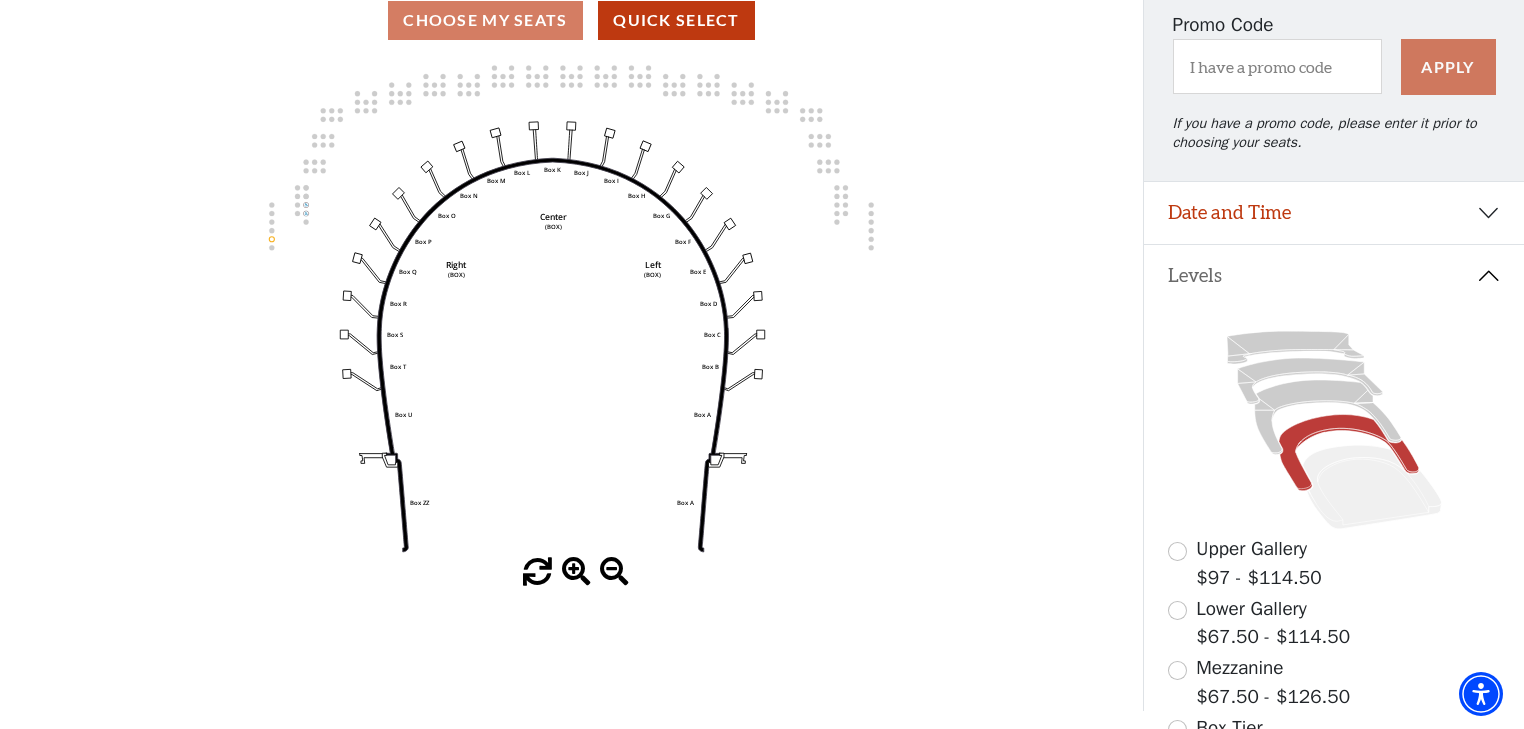 click on "Left   (BOX)   Right   (BOX)   Center   (BOX)   Box ZZ   Box U   Box T   Box S   Box R   Box Q   Box P   Box O   Box N   Box M   Box L   Box A   Box A   Box B   Box C   Box D   Box E   Box F   Box G   Box H   Box I   Box J   Box K" 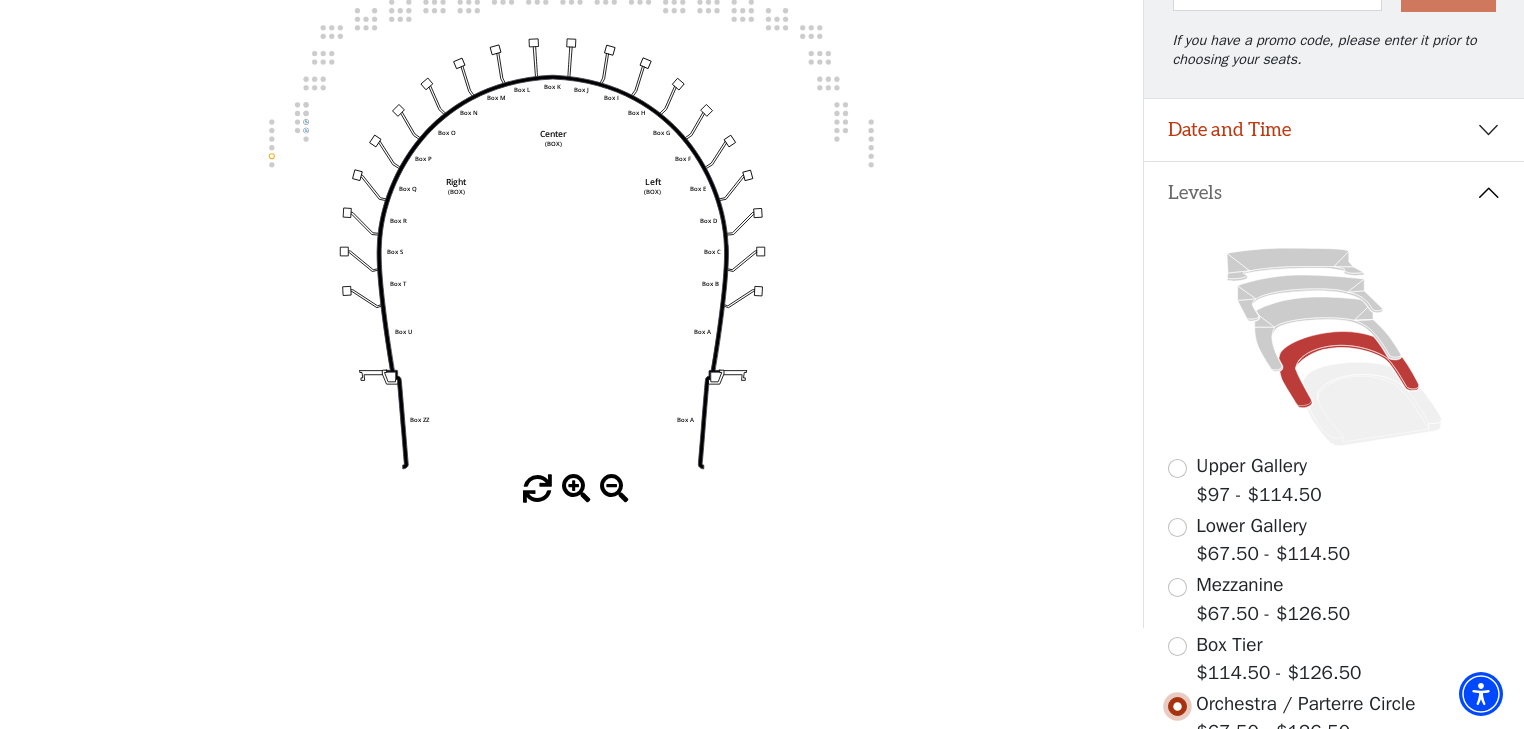 scroll, scrollTop: 480, scrollLeft: 0, axis: vertical 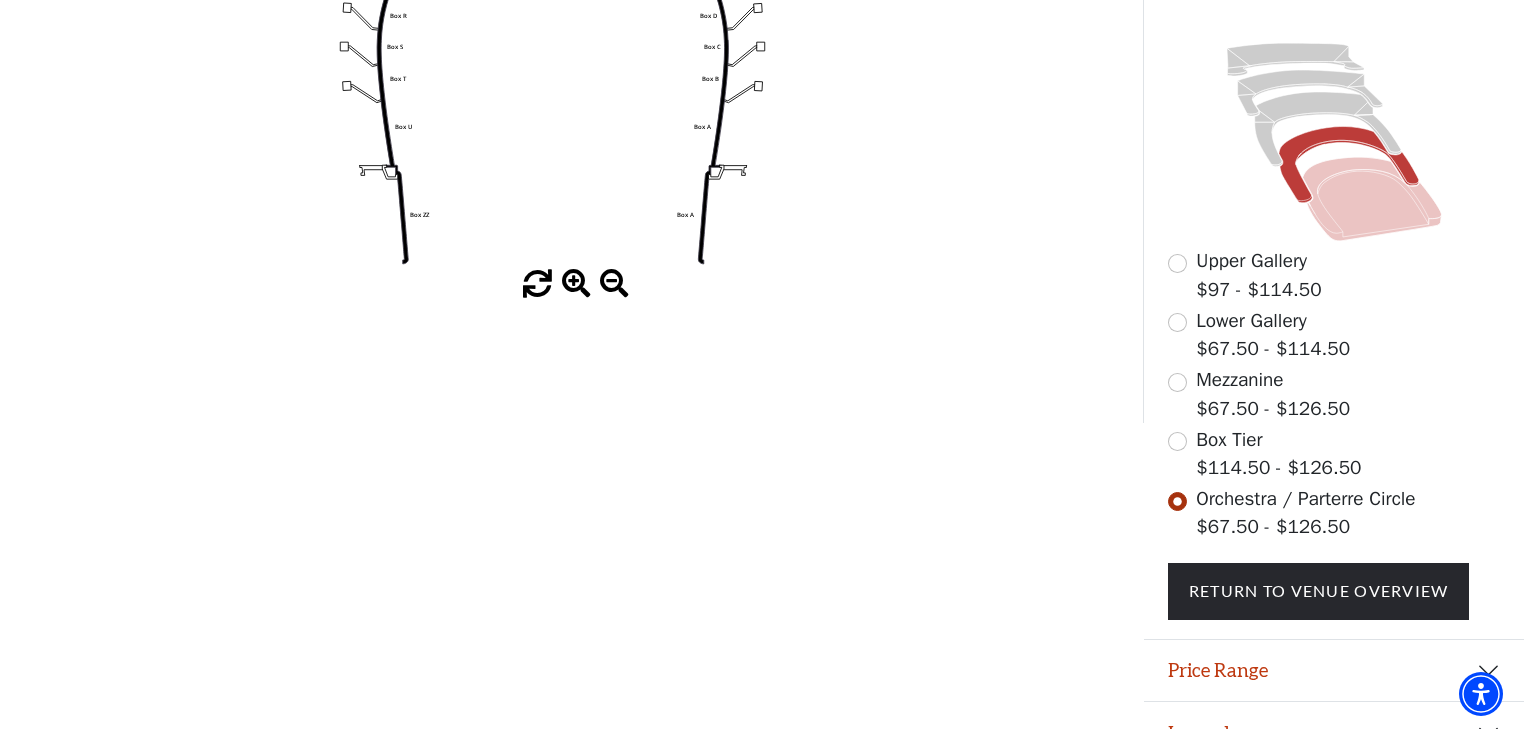 click 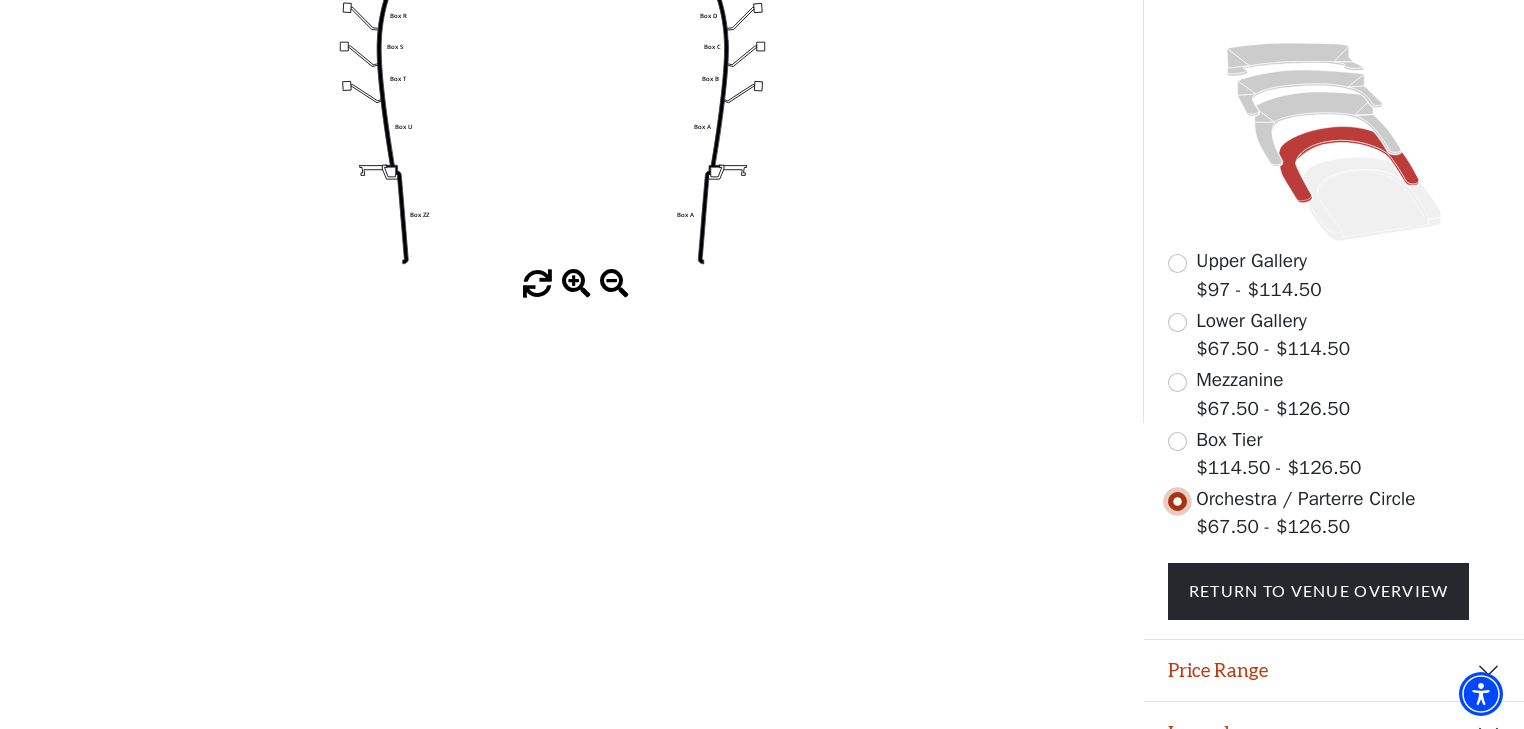 click at bounding box center [1177, 501] 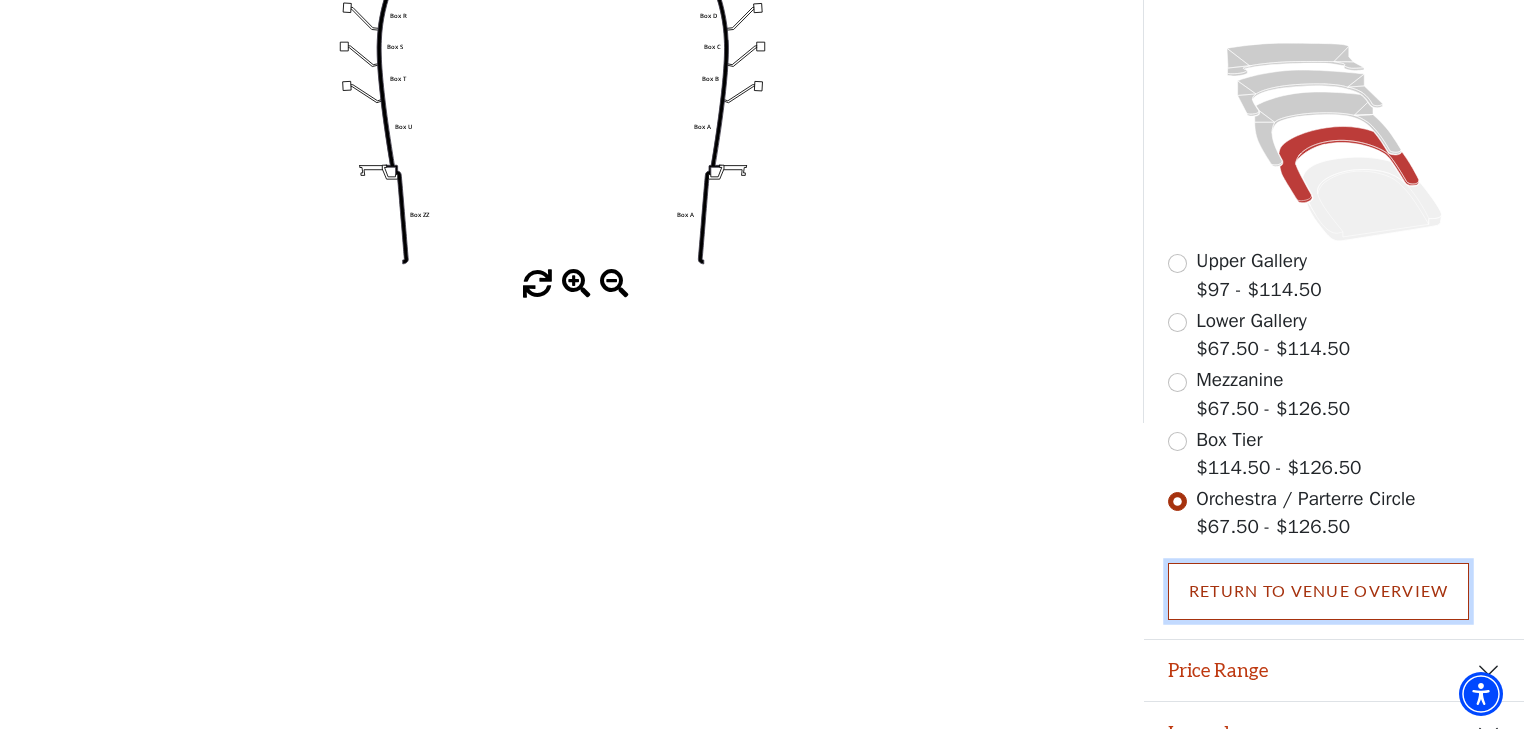 click on "Return To Venue Overview" at bounding box center [1319, 591] 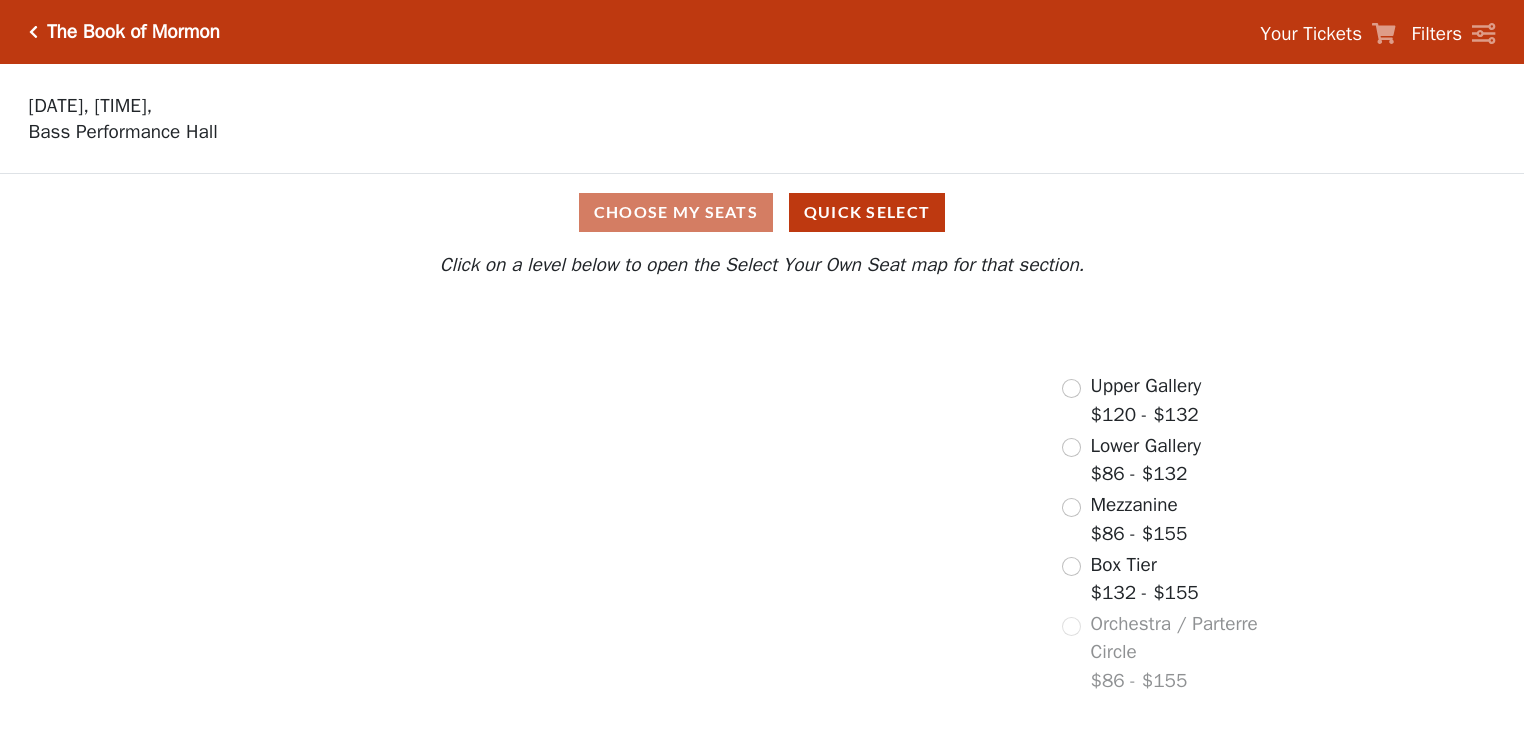 scroll, scrollTop: 0, scrollLeft: 0, axis: both 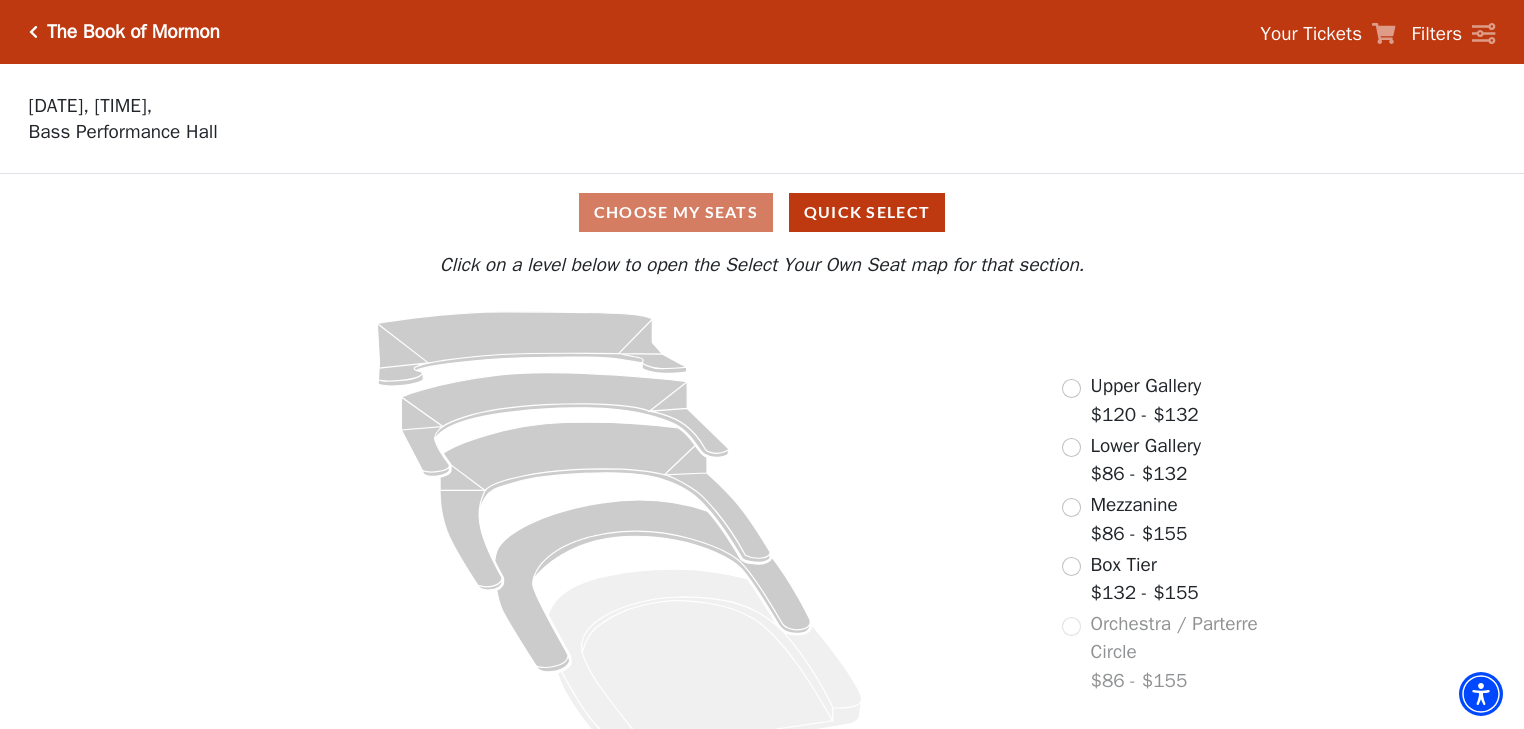 click on "Aug 10 2025, 1:30 PM,
Bass Performance Hall" at bounding box center (571, 119) 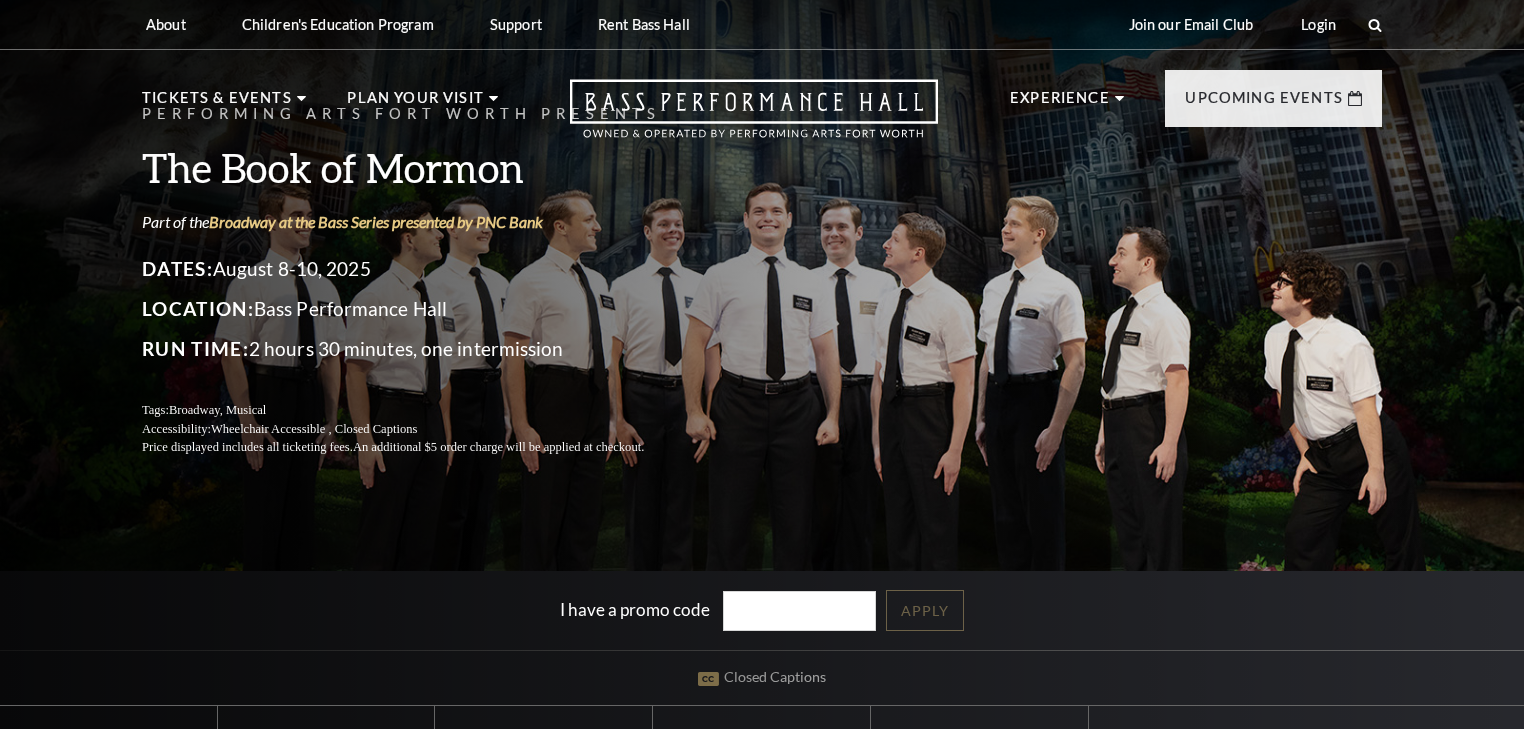 scroll, scrollTop: 0, scrollLeft: 0, axis: both 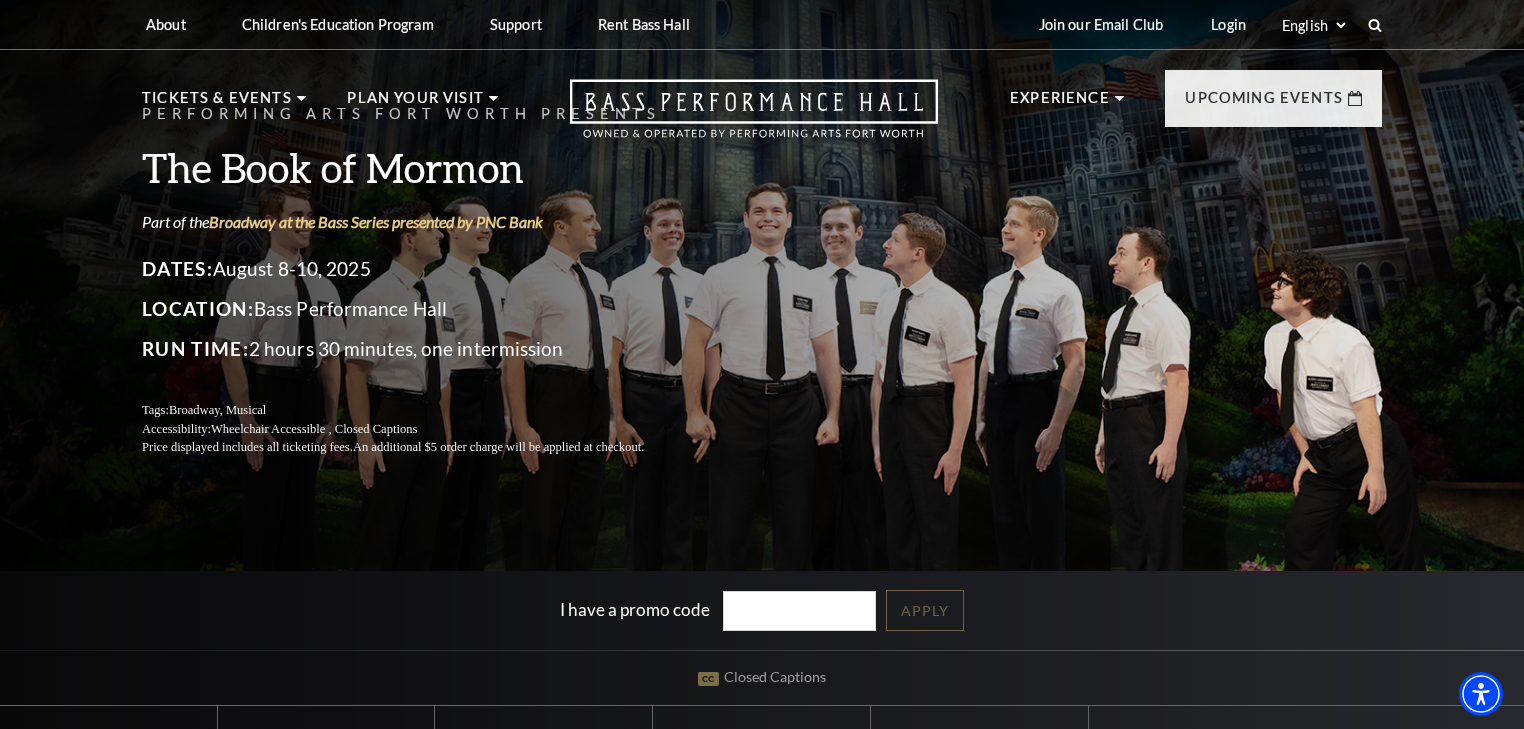 click on "Performing Arts Fort Worth Presents
The Book of Mormon
Part of the  Broadway at the Bass Series presented by PNC Bank
Dates:  August 8-10, 2025
Location:  Bass Performance Hall
Run Time:  2 hours 30 minutes, one intermission
Tags:  Broadway, Musical
Accessibility:  Wheelchair Accessible , Closed Captions
Price displayed includes all ticketing fees.
An additional $5 order charge will be applied at checkout.
I have a promo code     Apply
Closed Captions
Select a Performance | | | |" at bounding box center [762, 453] 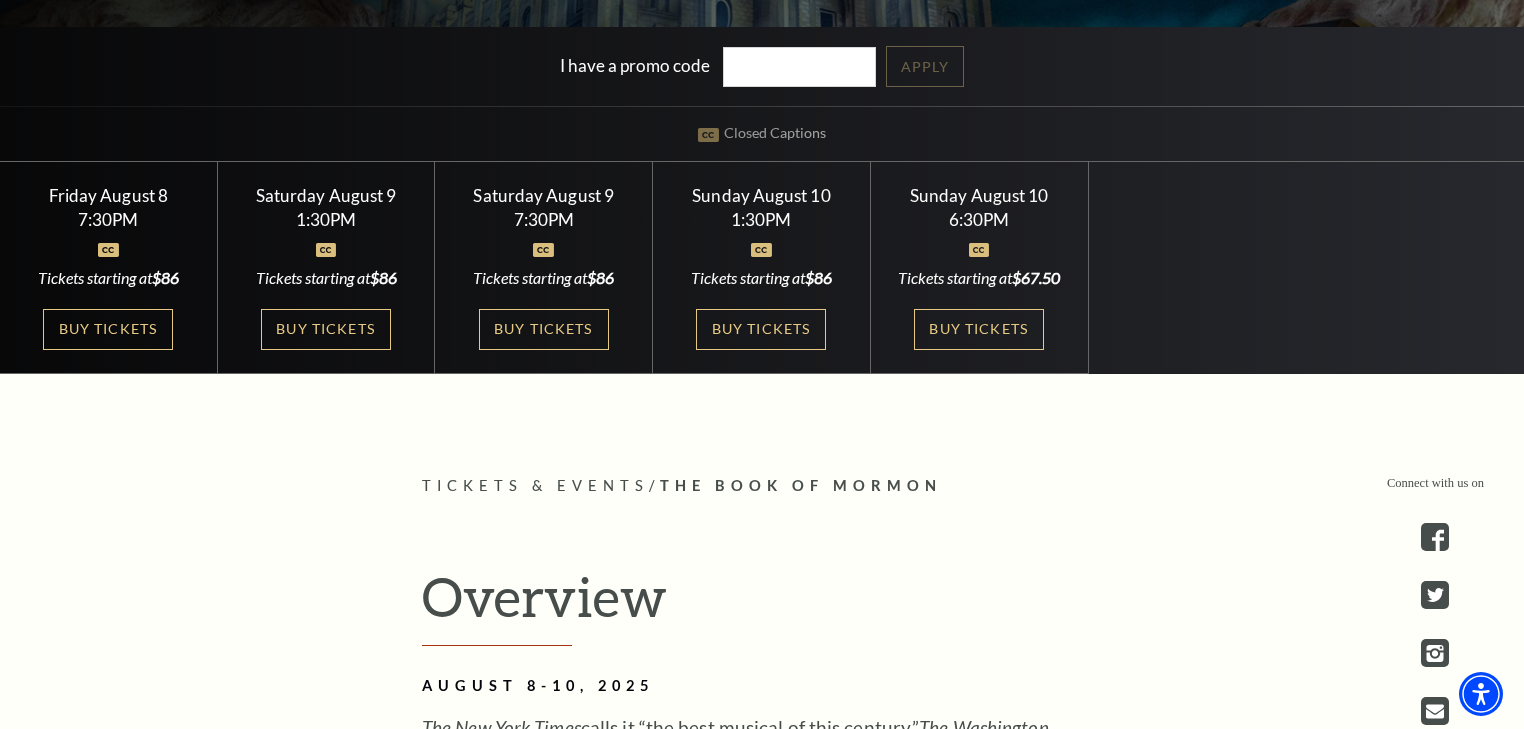 scroll, scrollTop: 560, scrollLeft: 0, axis: vertical 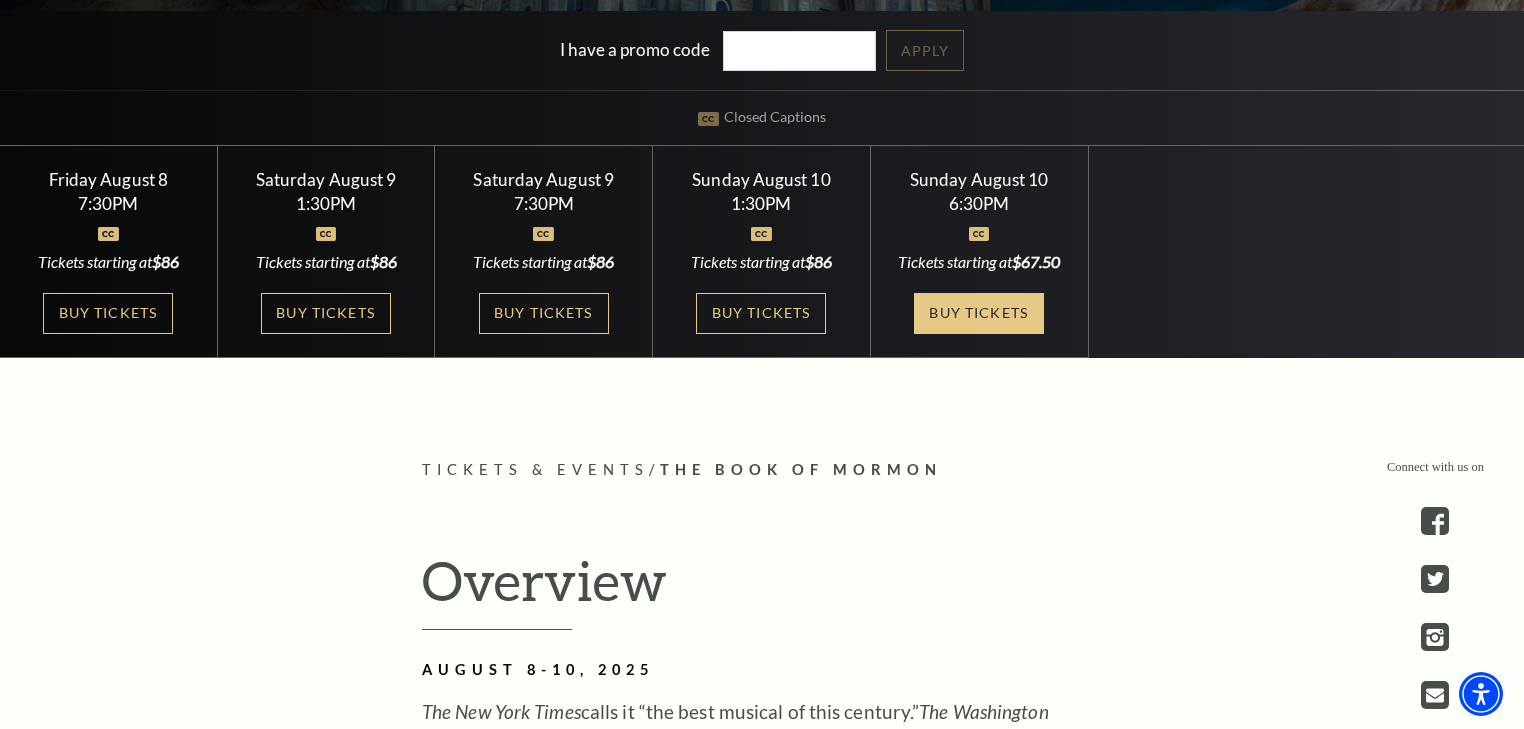 click on "Buy Tickets" at bounding box center [979, 313] 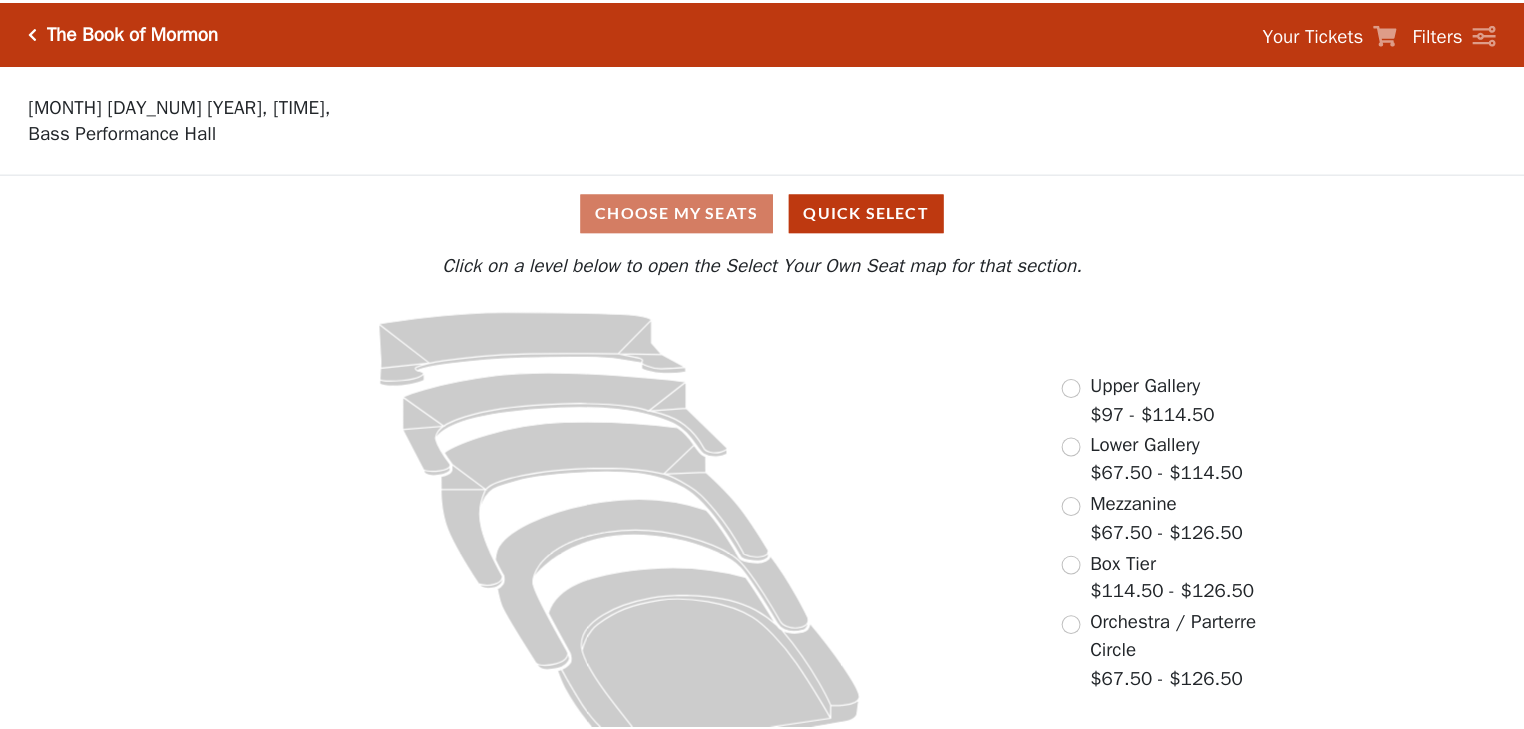 scroll, scrollTop: 0, scrollLeft: 0, axis: both 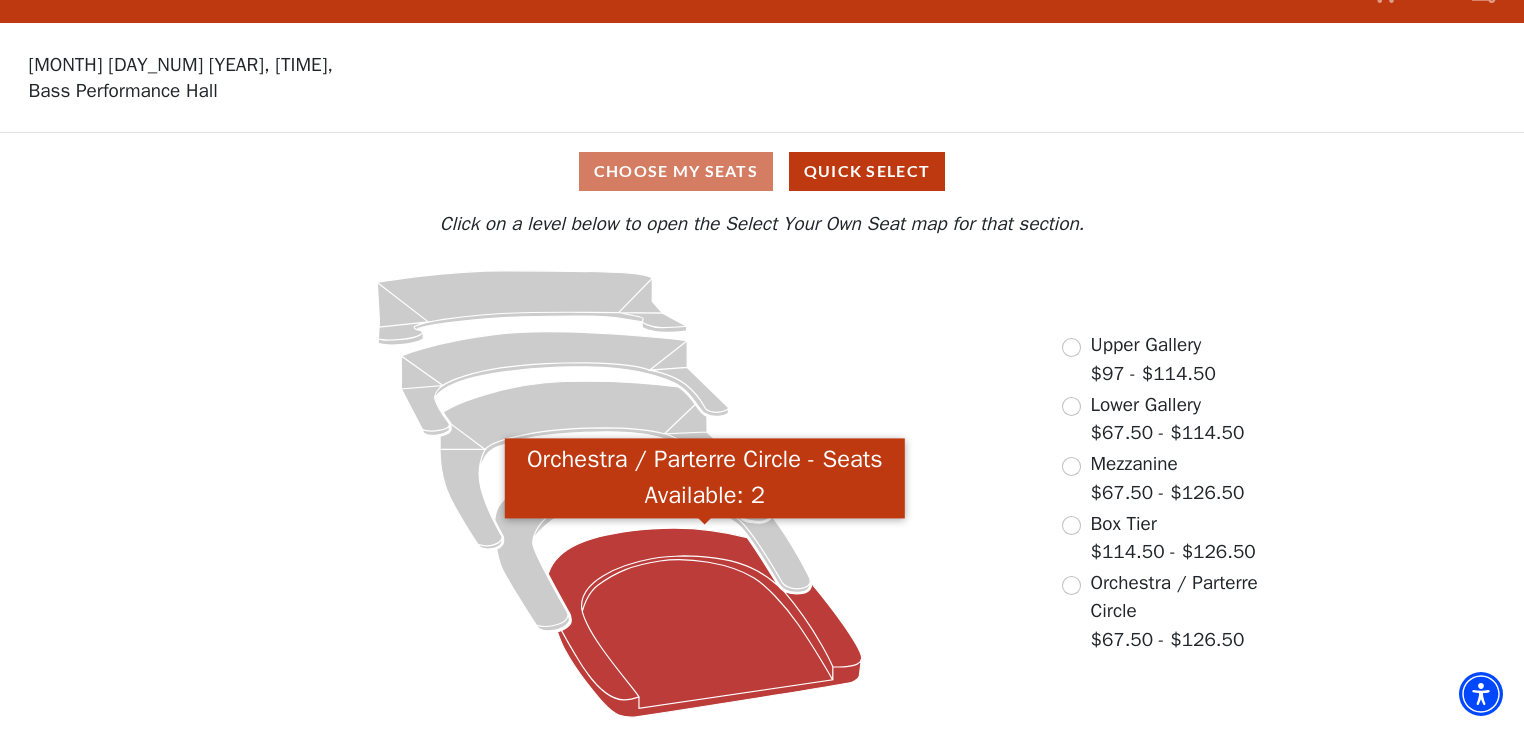 click 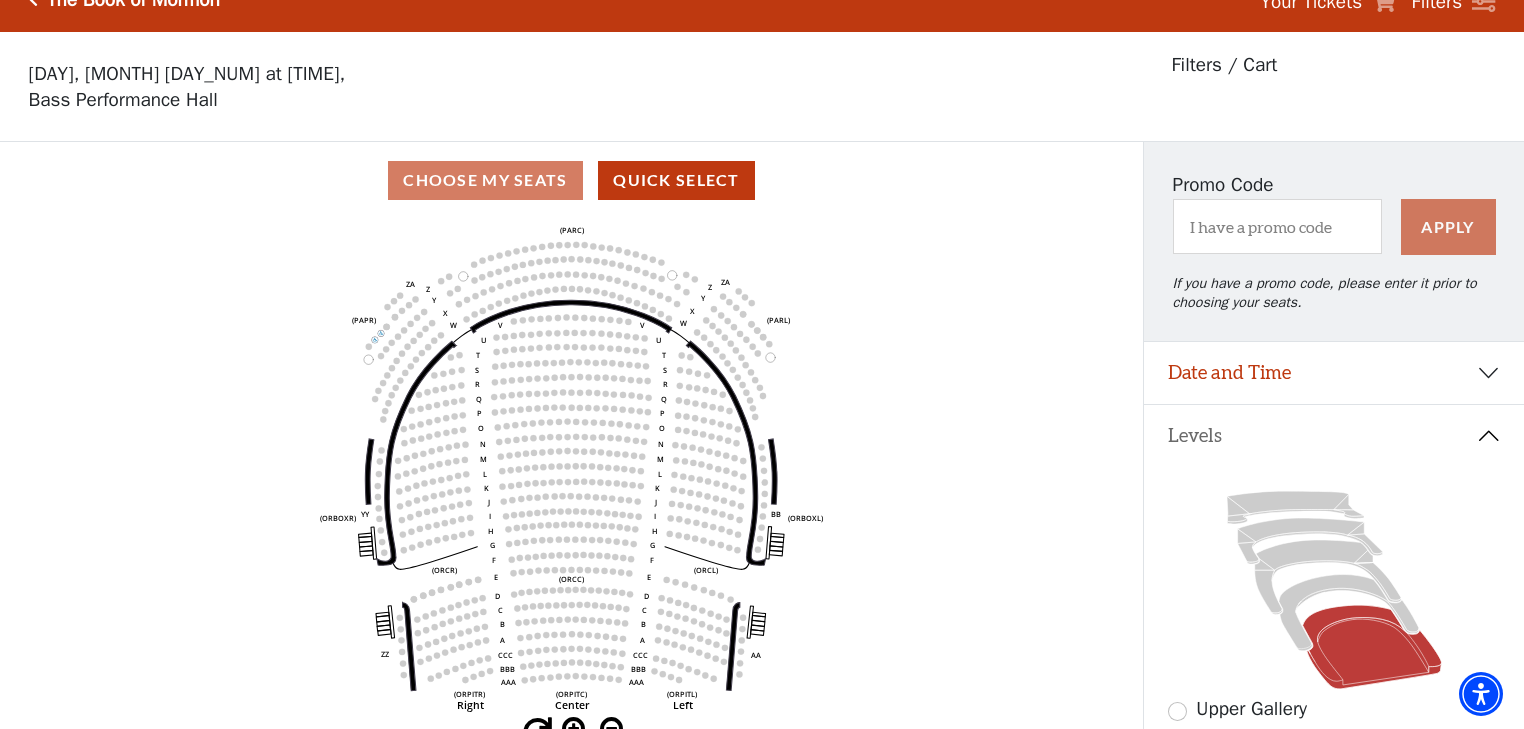 scroll, scrollTop: 0, scrollLeft: 0, axis: both 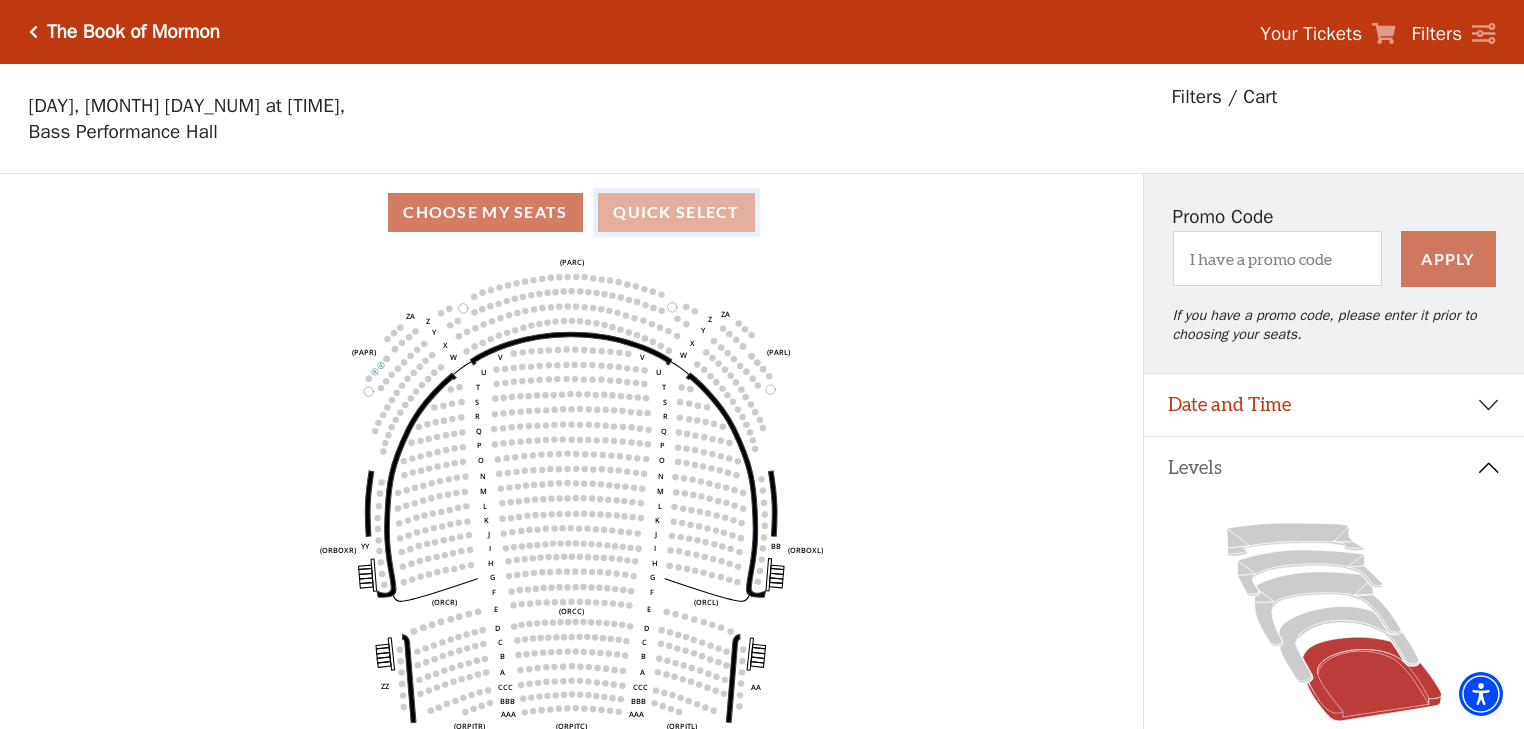 click on "Quick Select" at bounding box center (676, 212) 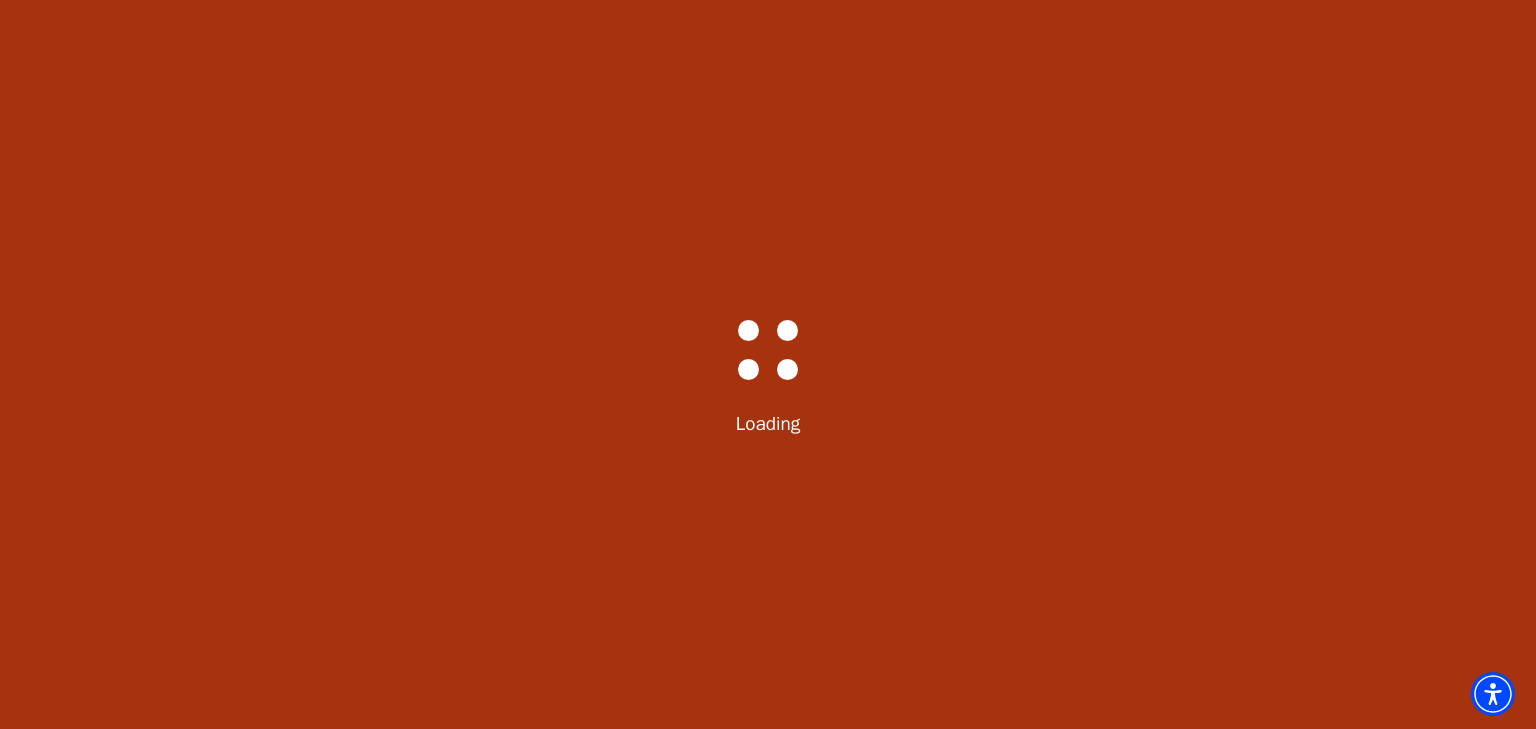 select on "6289" 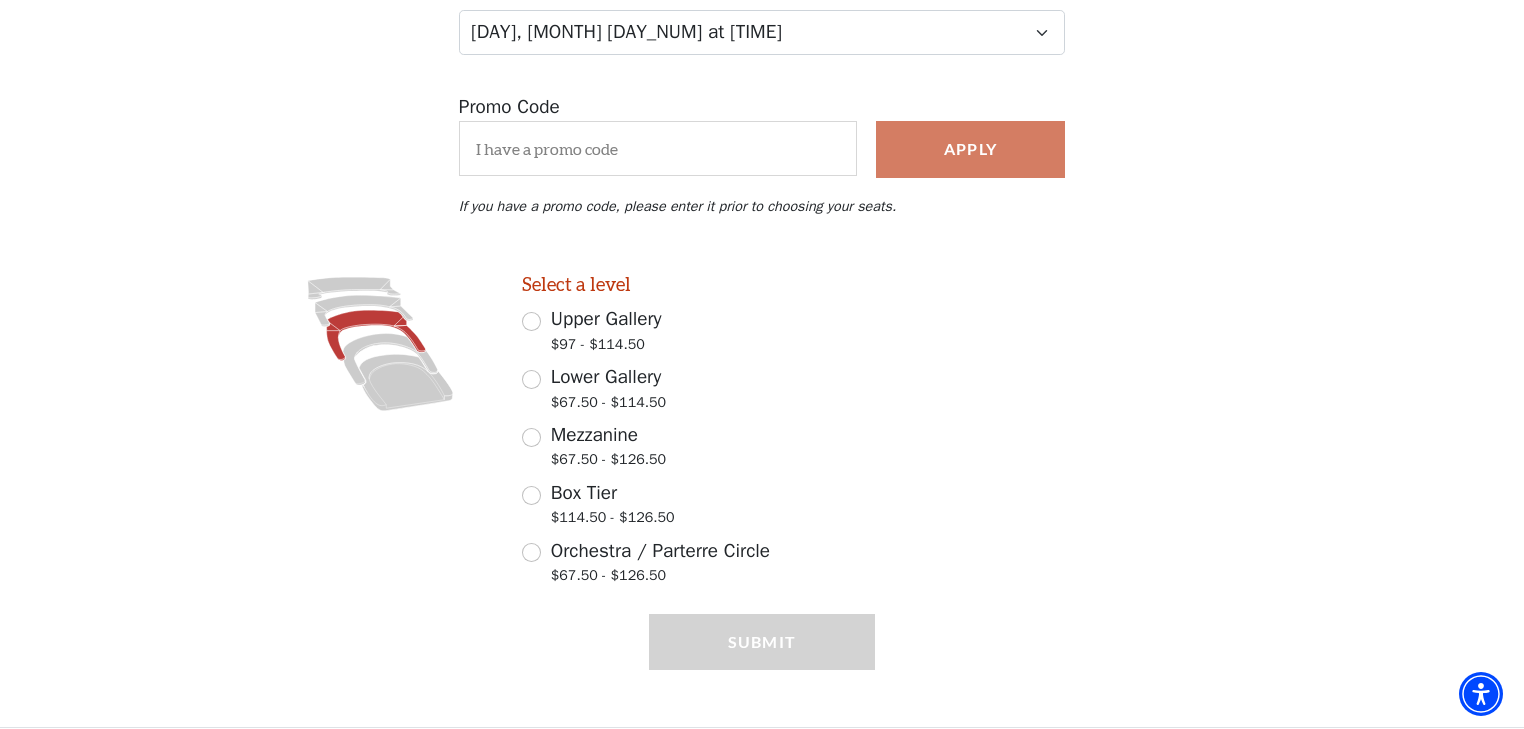 scroll, scrollTop: 320, scrollLeft: 0, axis: vertical 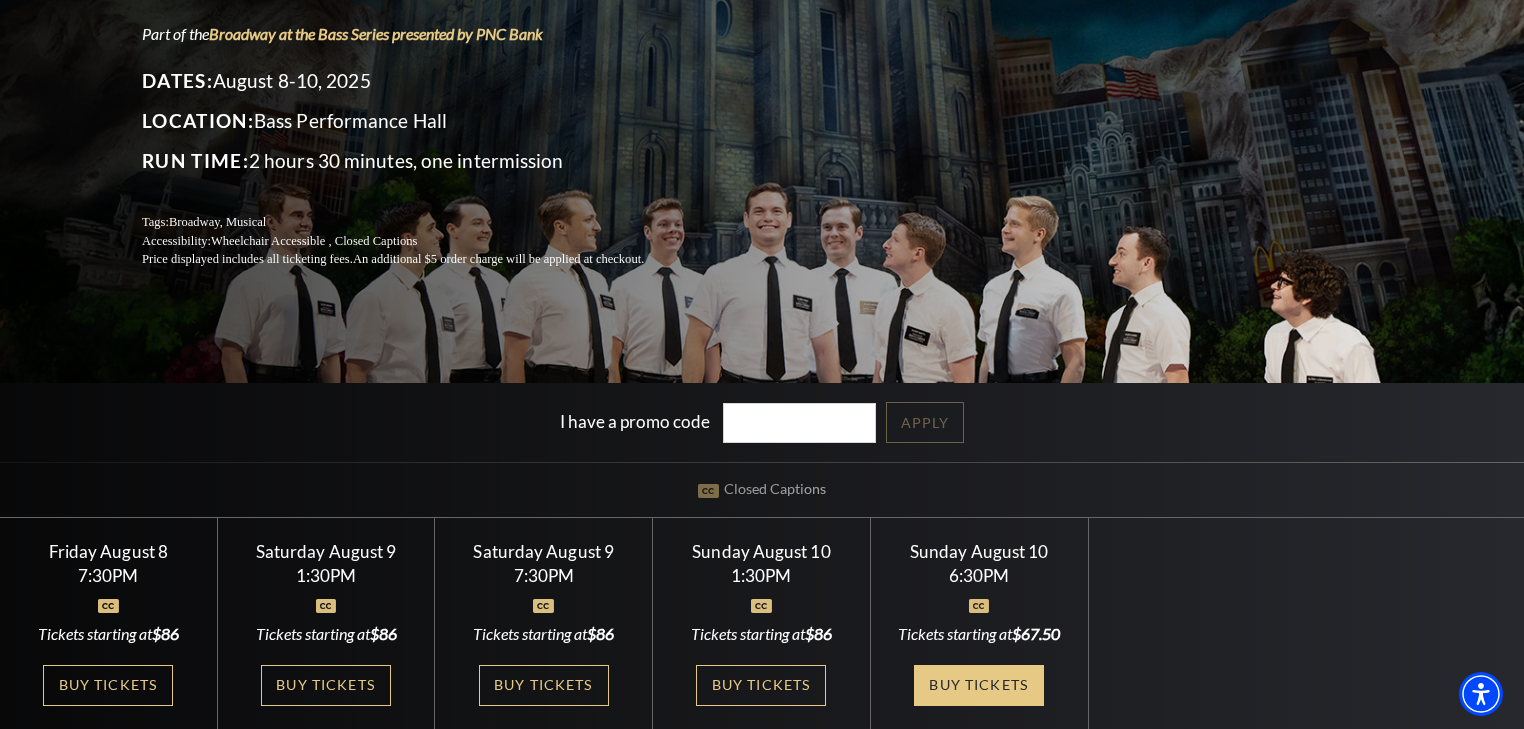 click on "Buy Tickets" at bounding box center (979, 685) 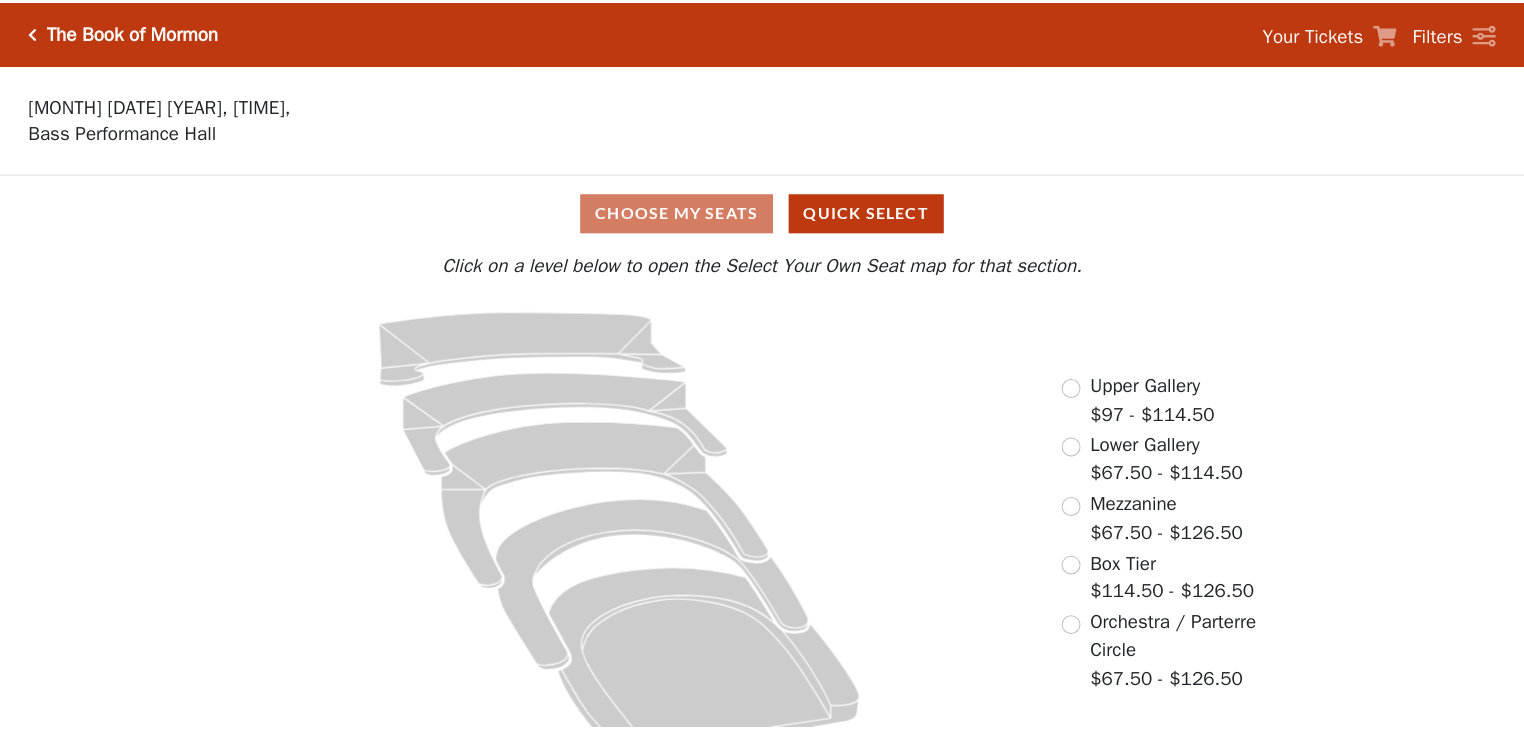 scroll, scrollTop: 0, scrollLeft: 0, axis: both 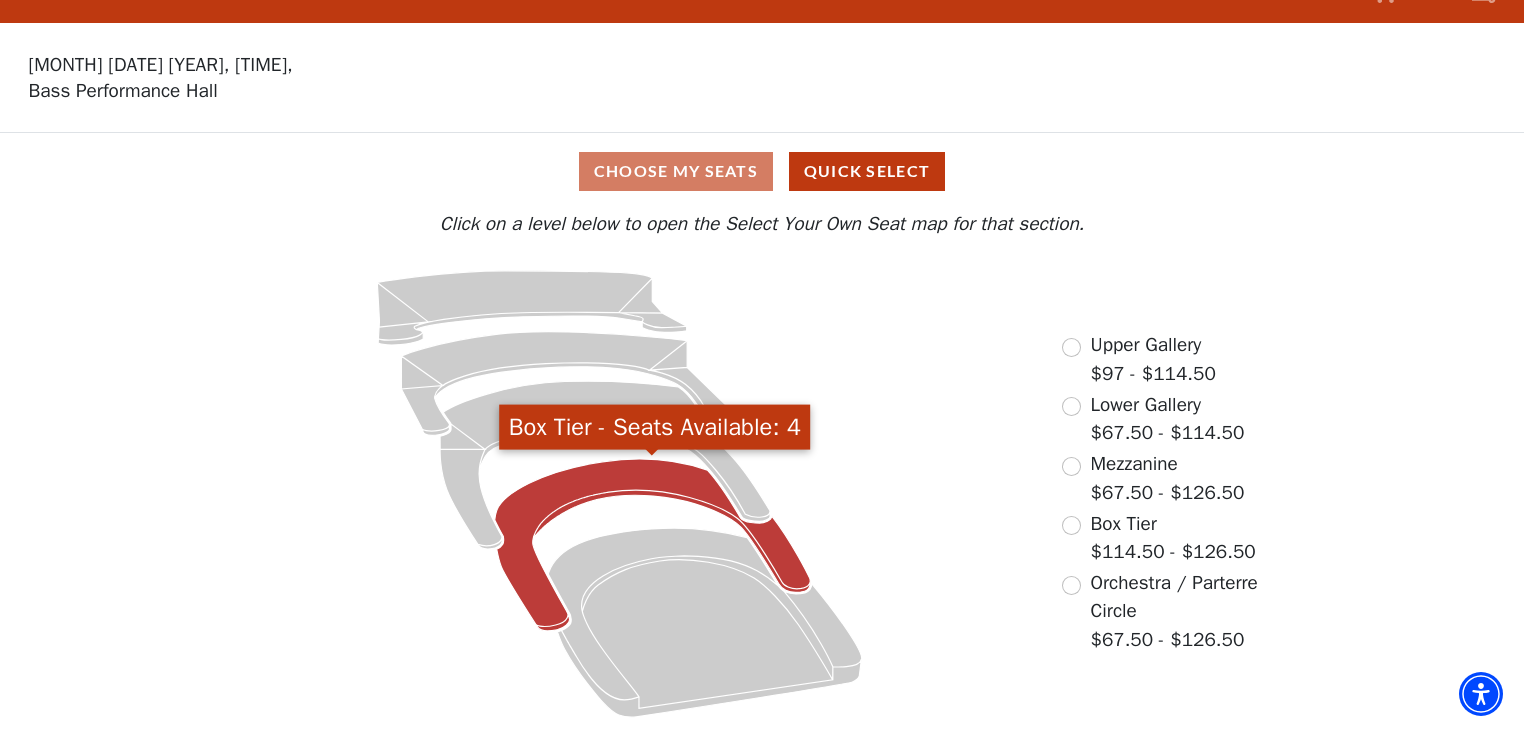 click 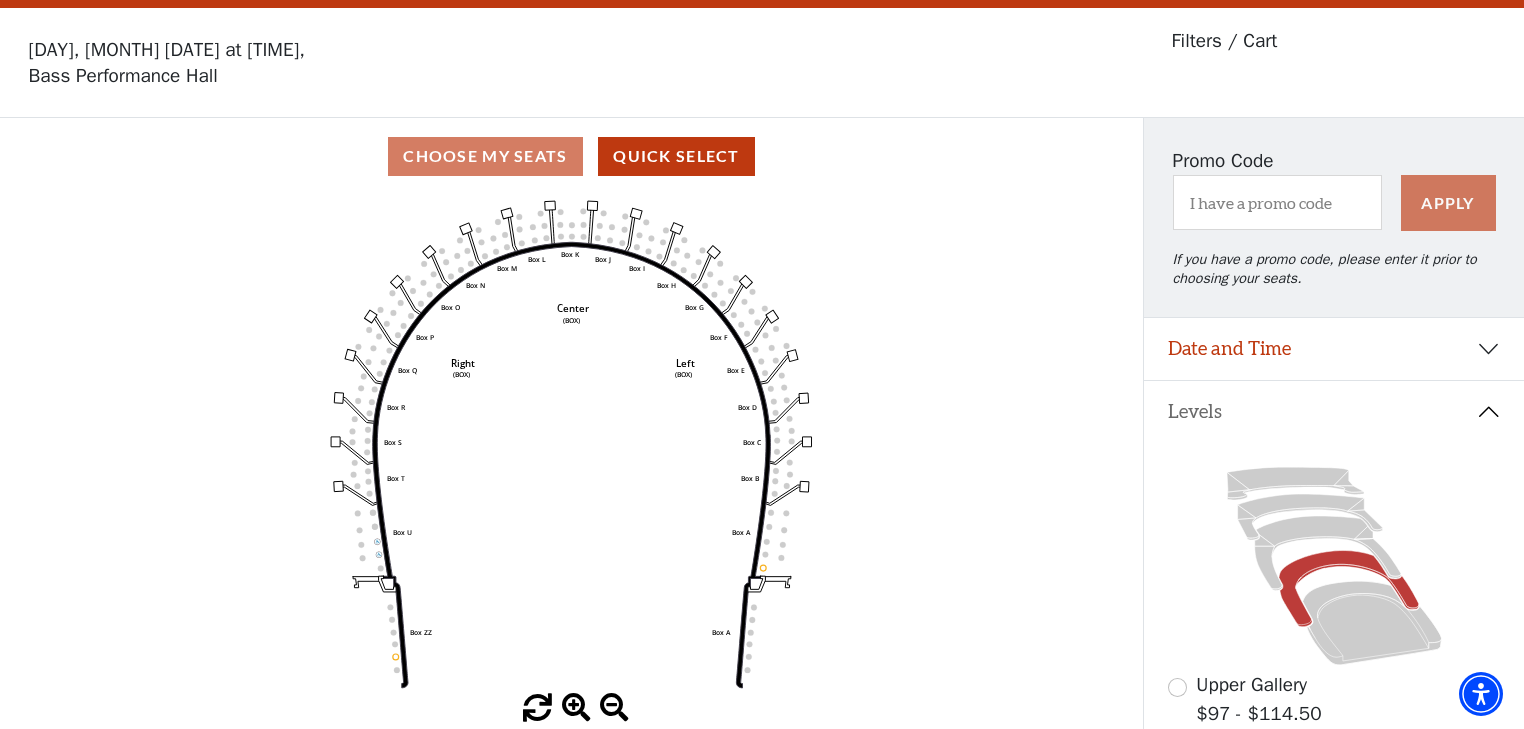 scroll, scrollTop: 92, scrollLeft: 0, axis: vertical 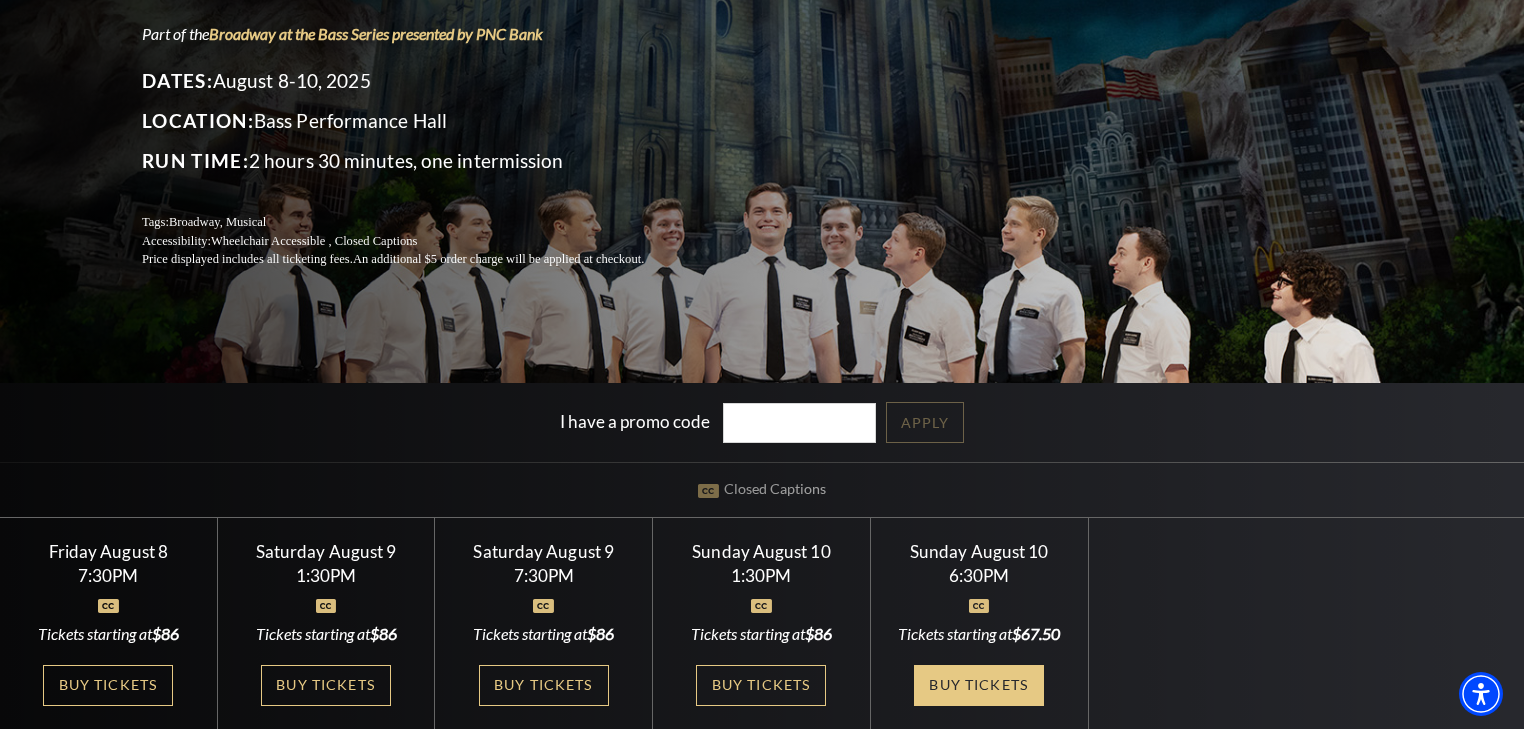 click on "Buy Tickets" at bounding box center [979, 685] 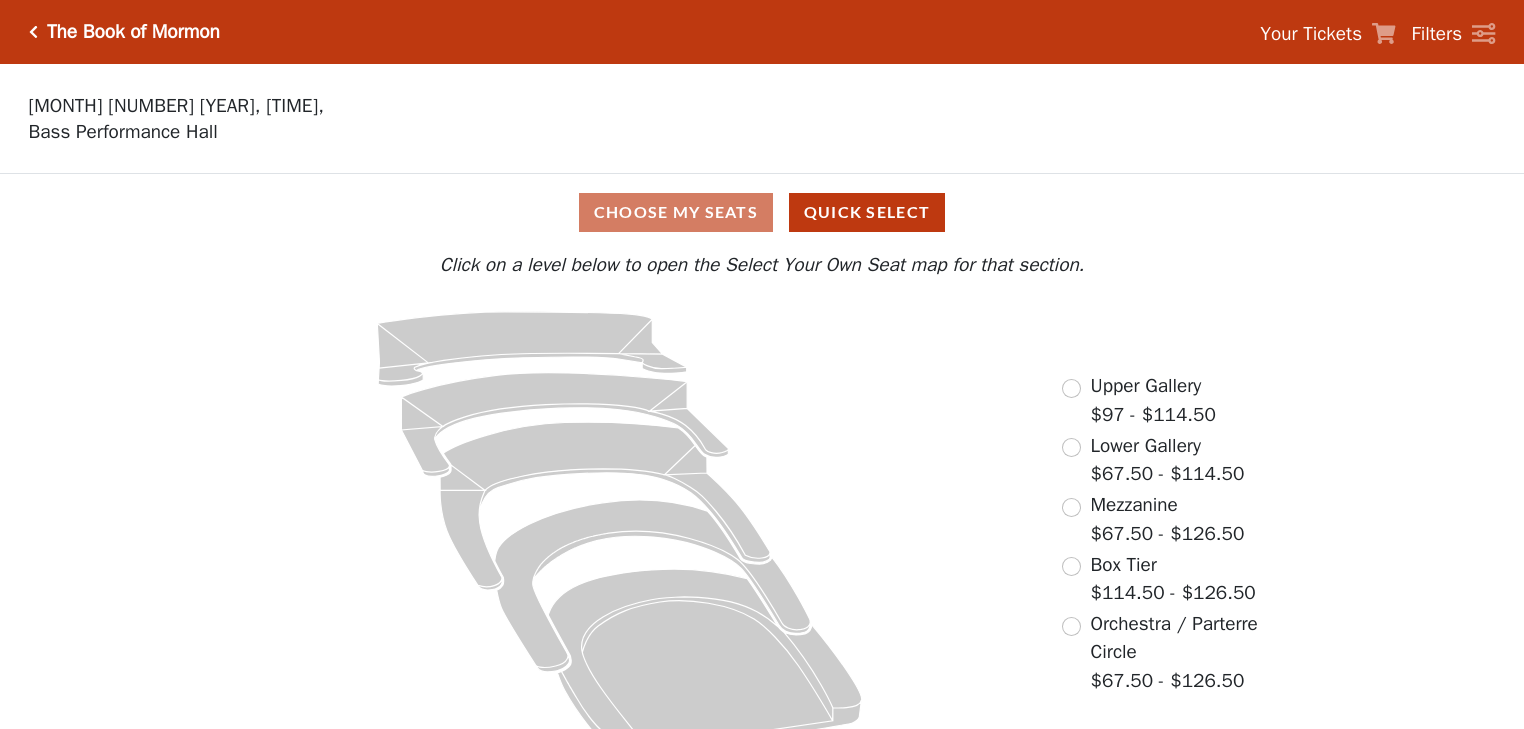 scroll, scrollTop: 0, scrollLeft: 0, axis: both 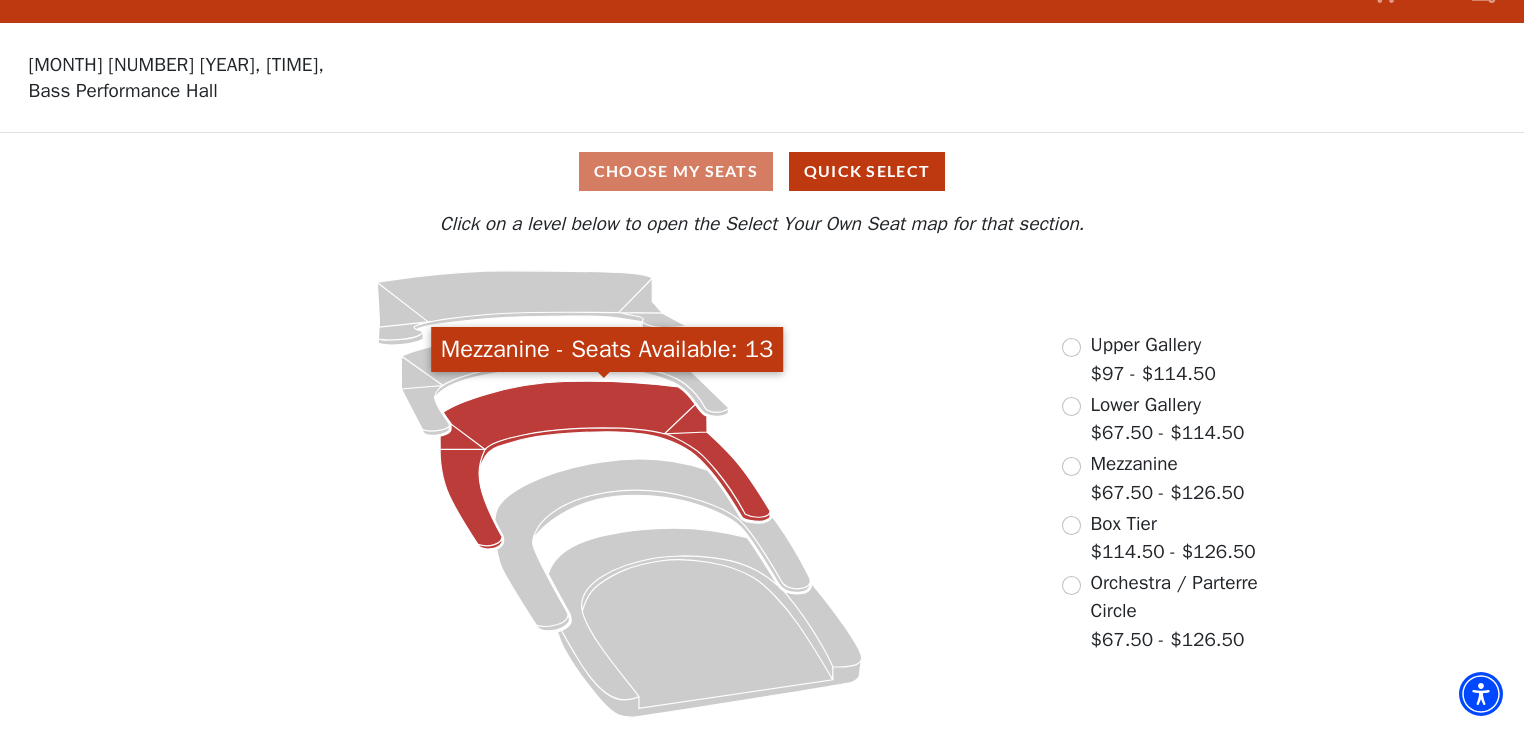 click 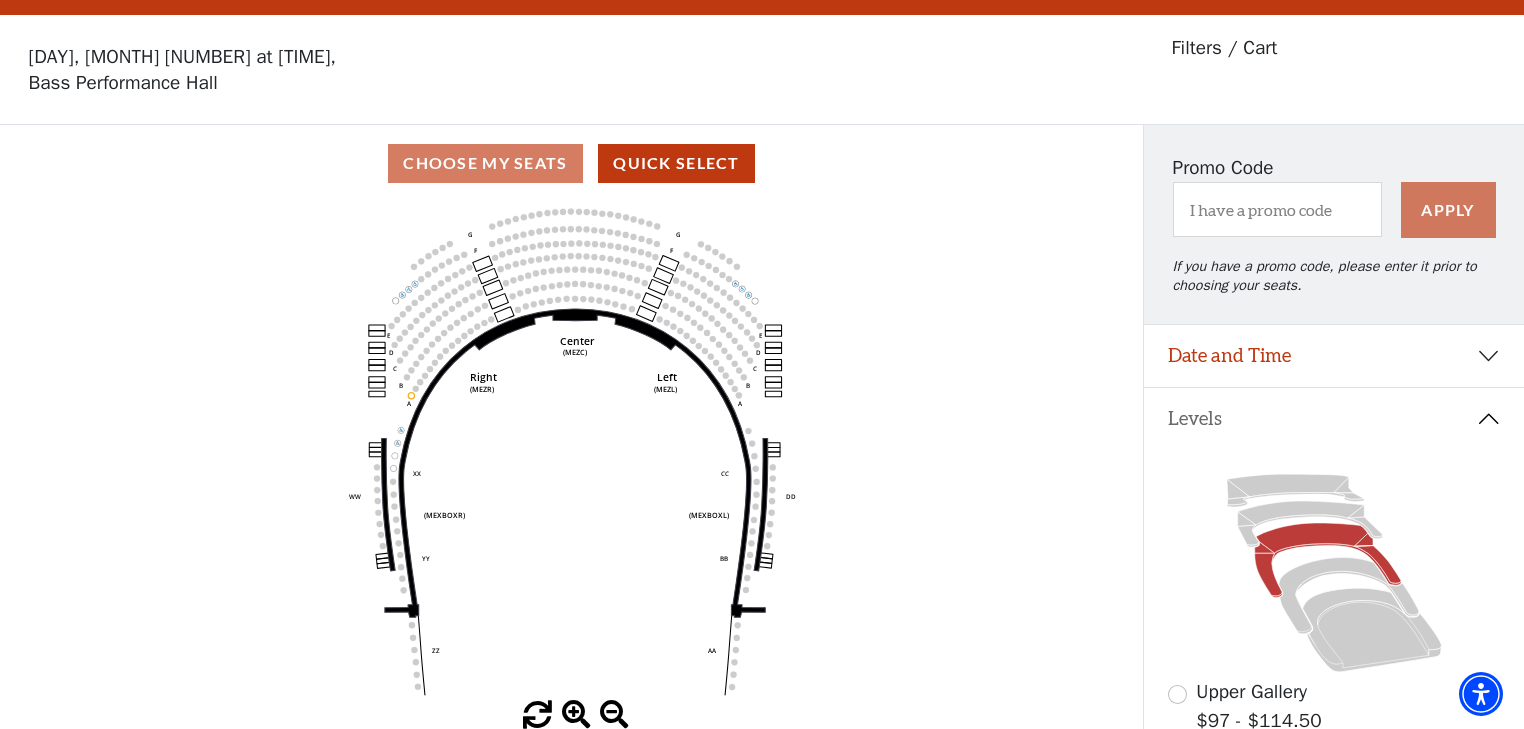 scroll, scrollTop: 240, scrollLeft: 0, axis: vertical 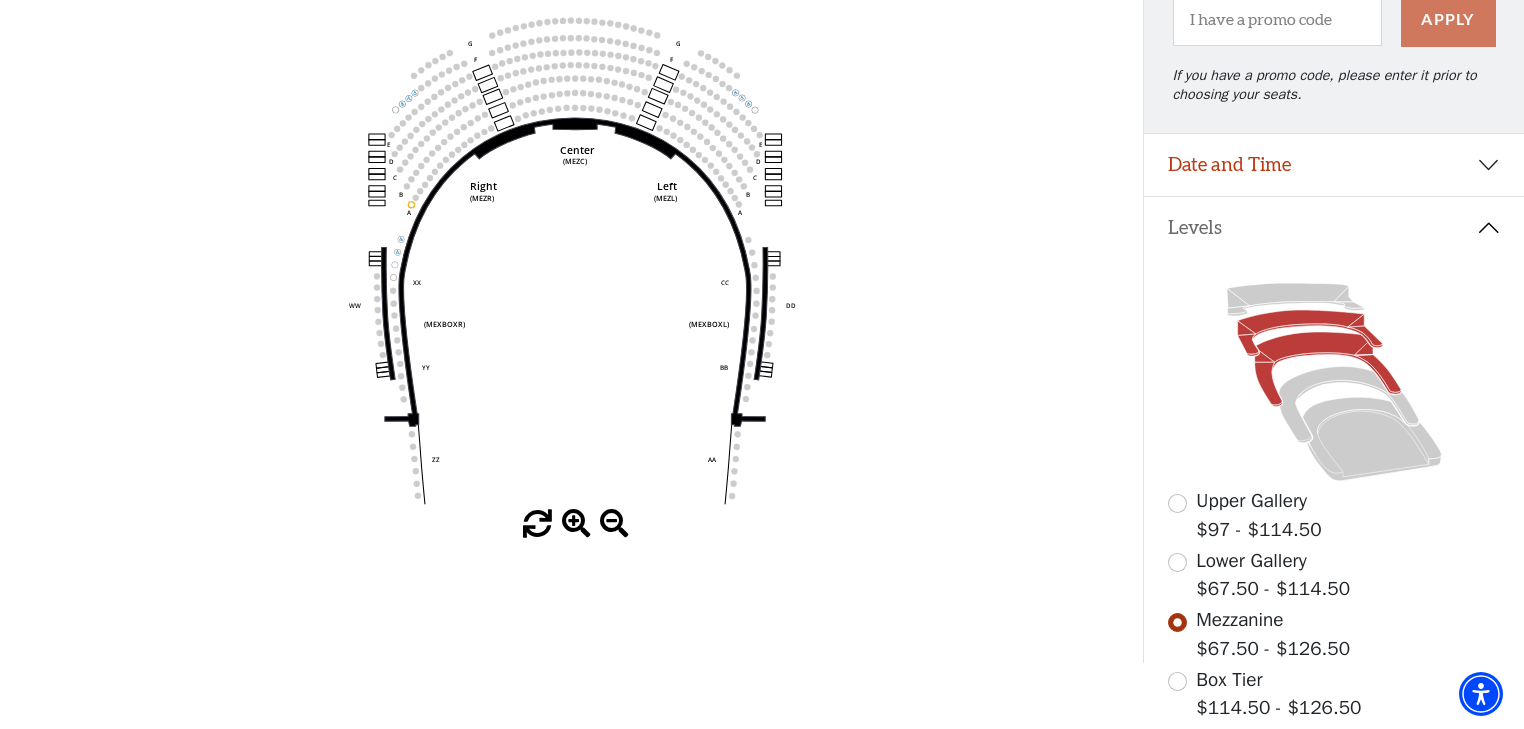click 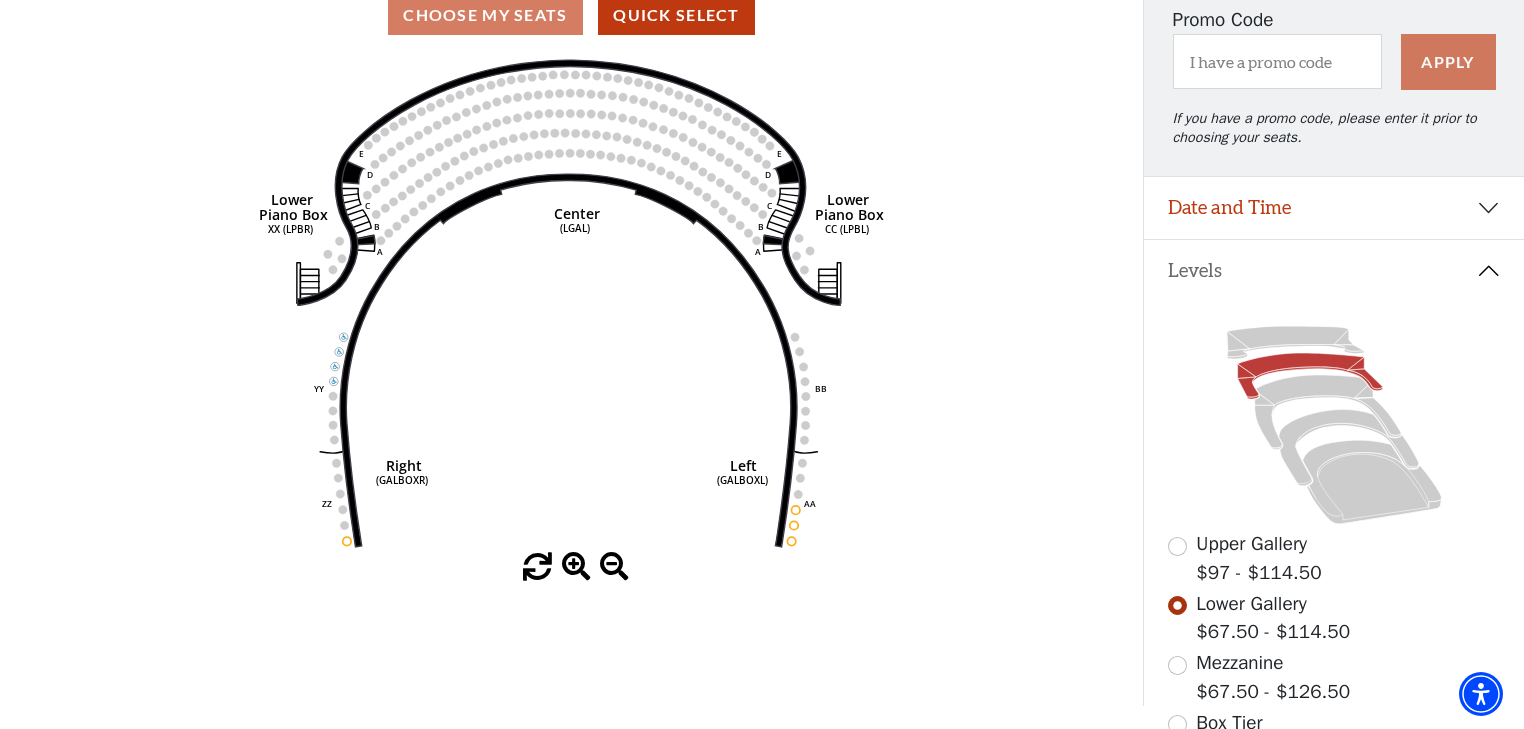 scroll, scrollTop: 172, scrollLeft: 0, axis: vertical 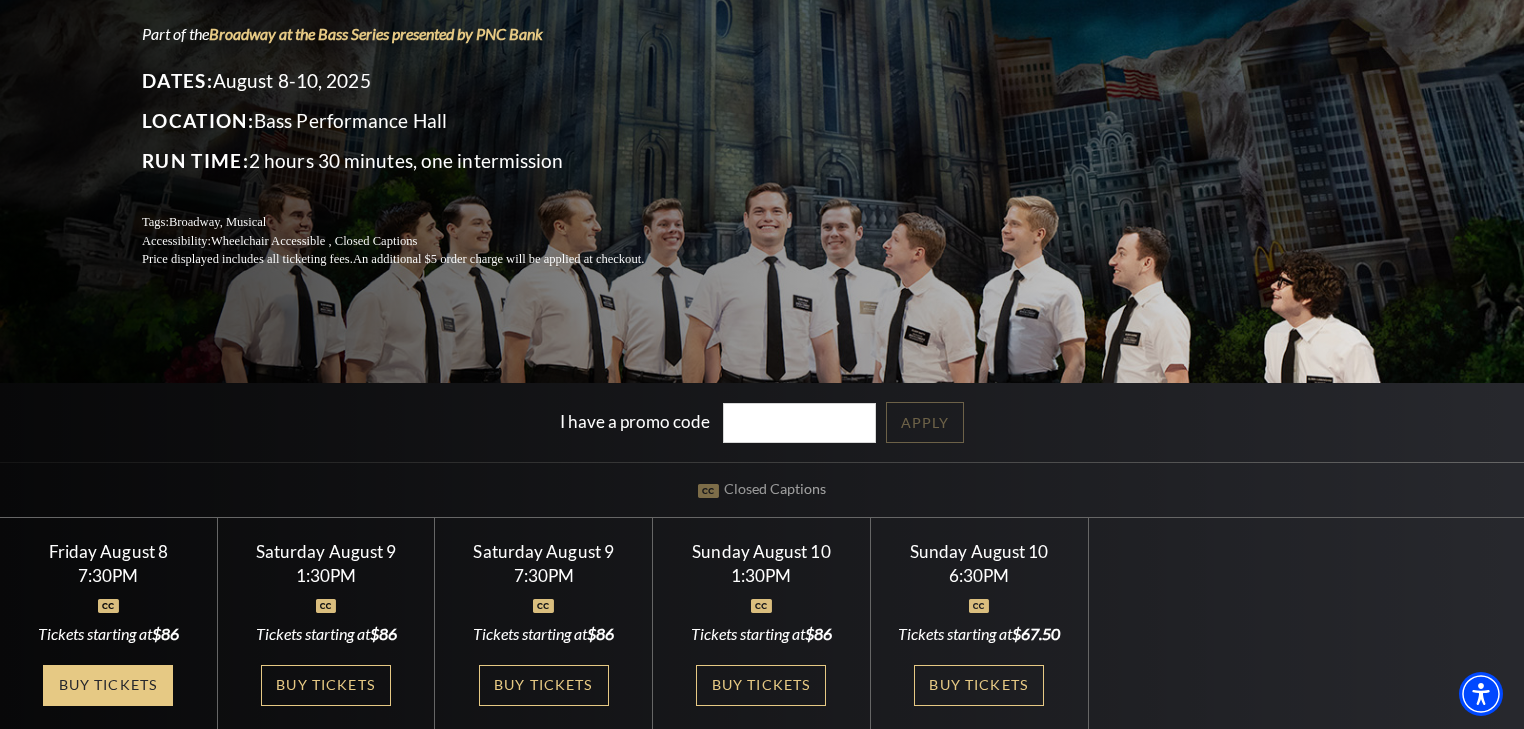 click on "Buy Tickets" at bounding box center (108, 685) 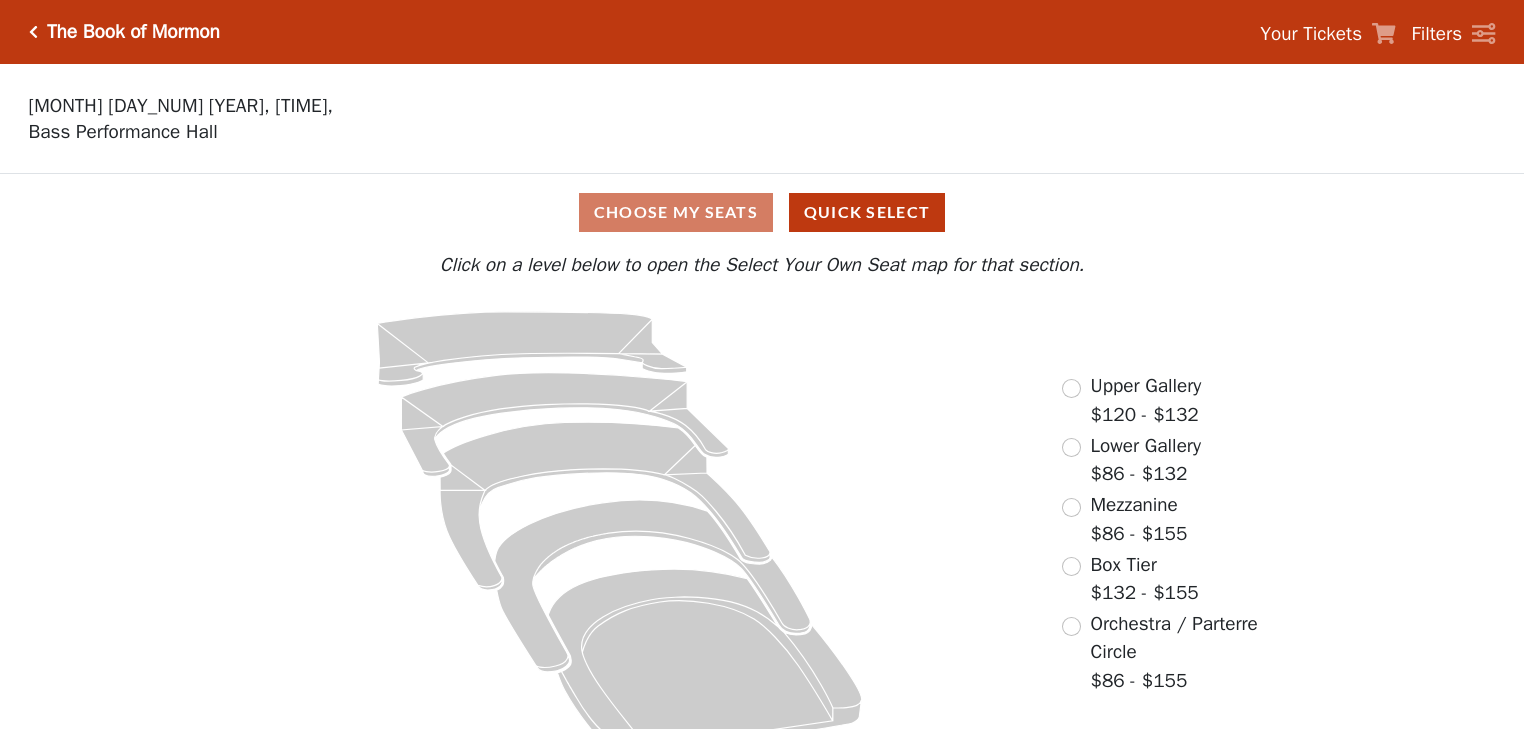 scroll, scrollTop: 0, scrollLeft: 0, axis: both 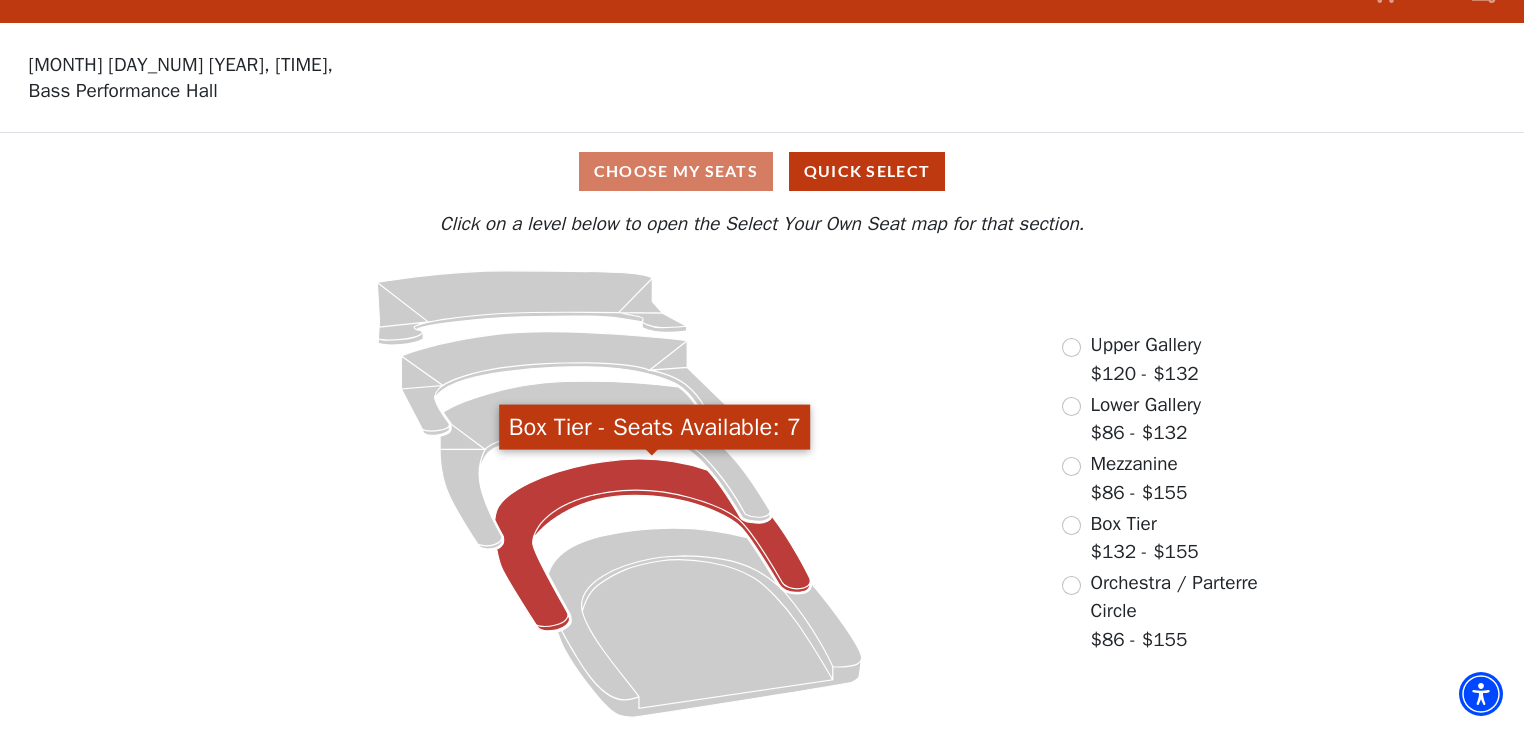 click 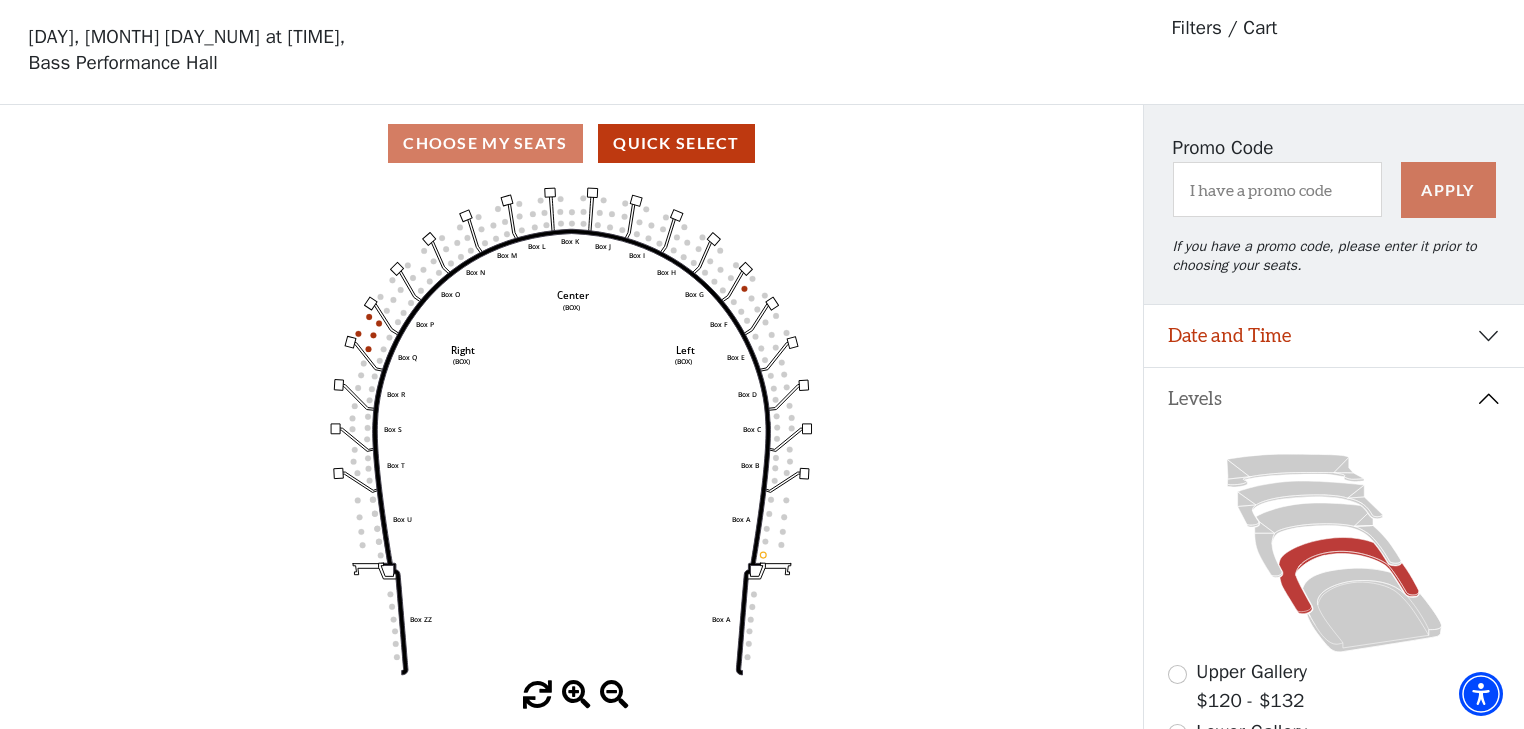 scroll, scrollTop: 92, scrollLeft: 0, axis: vertical 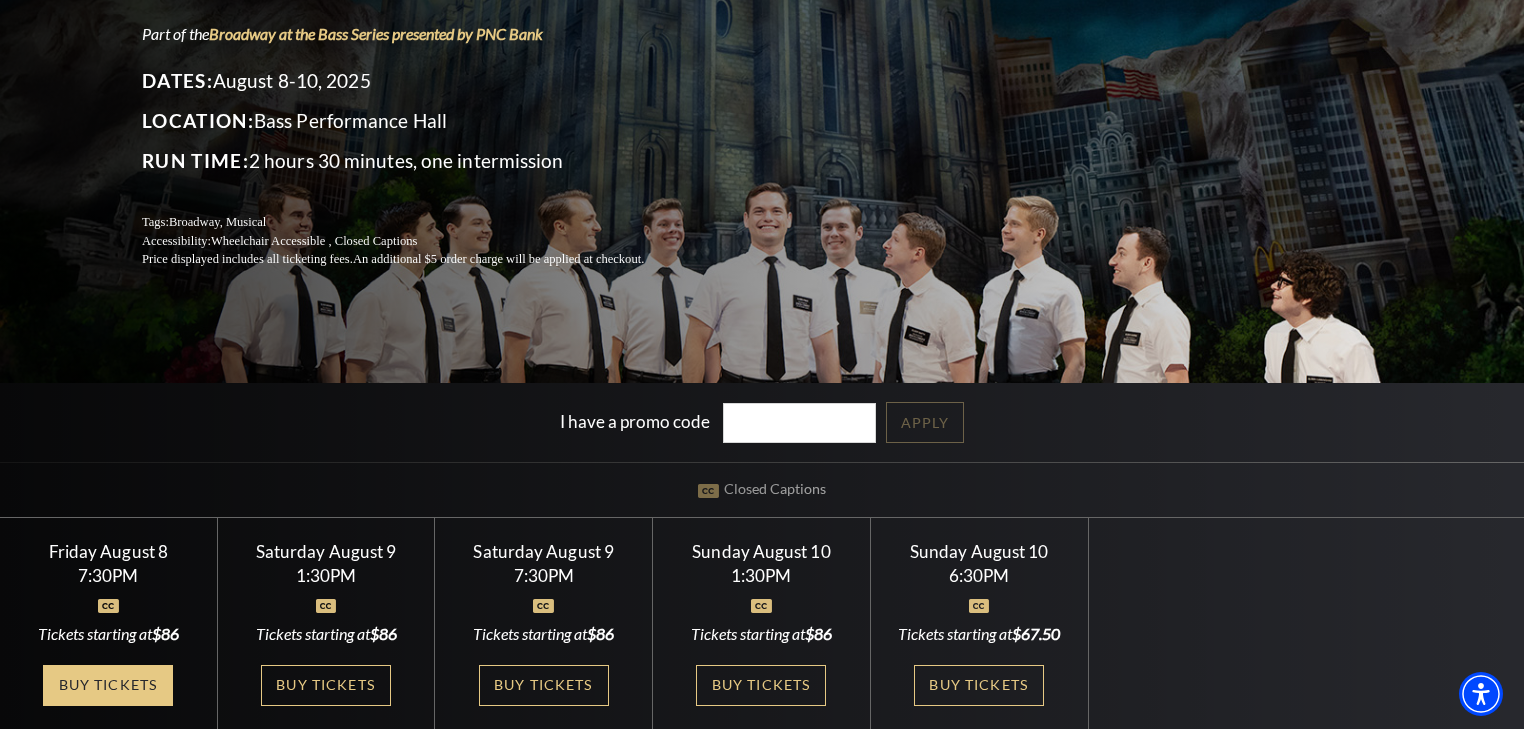 click on "Buy Tickets" at bounding box center [108, 685] 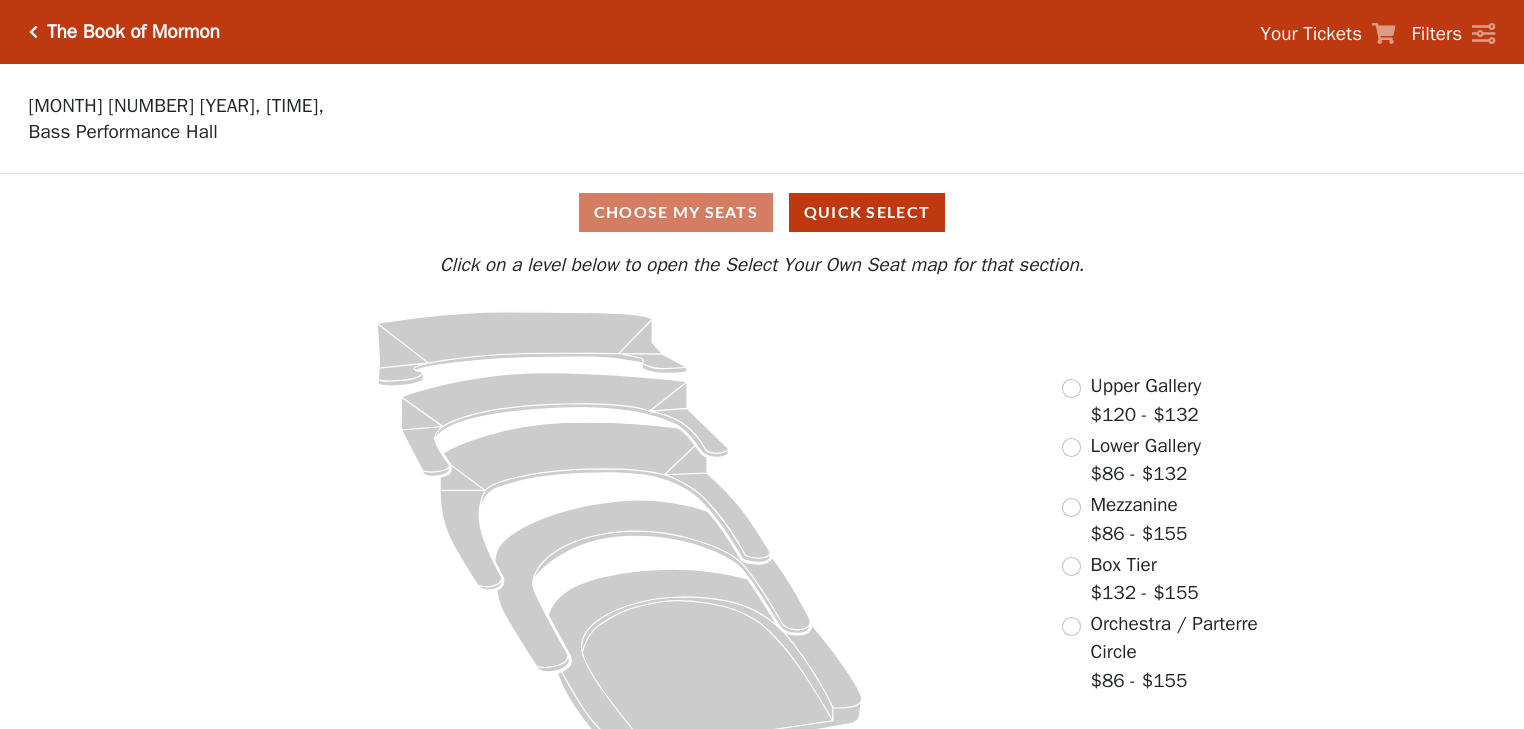 scroll, scrollTop: 0, scrollLeft: 0, axis: both 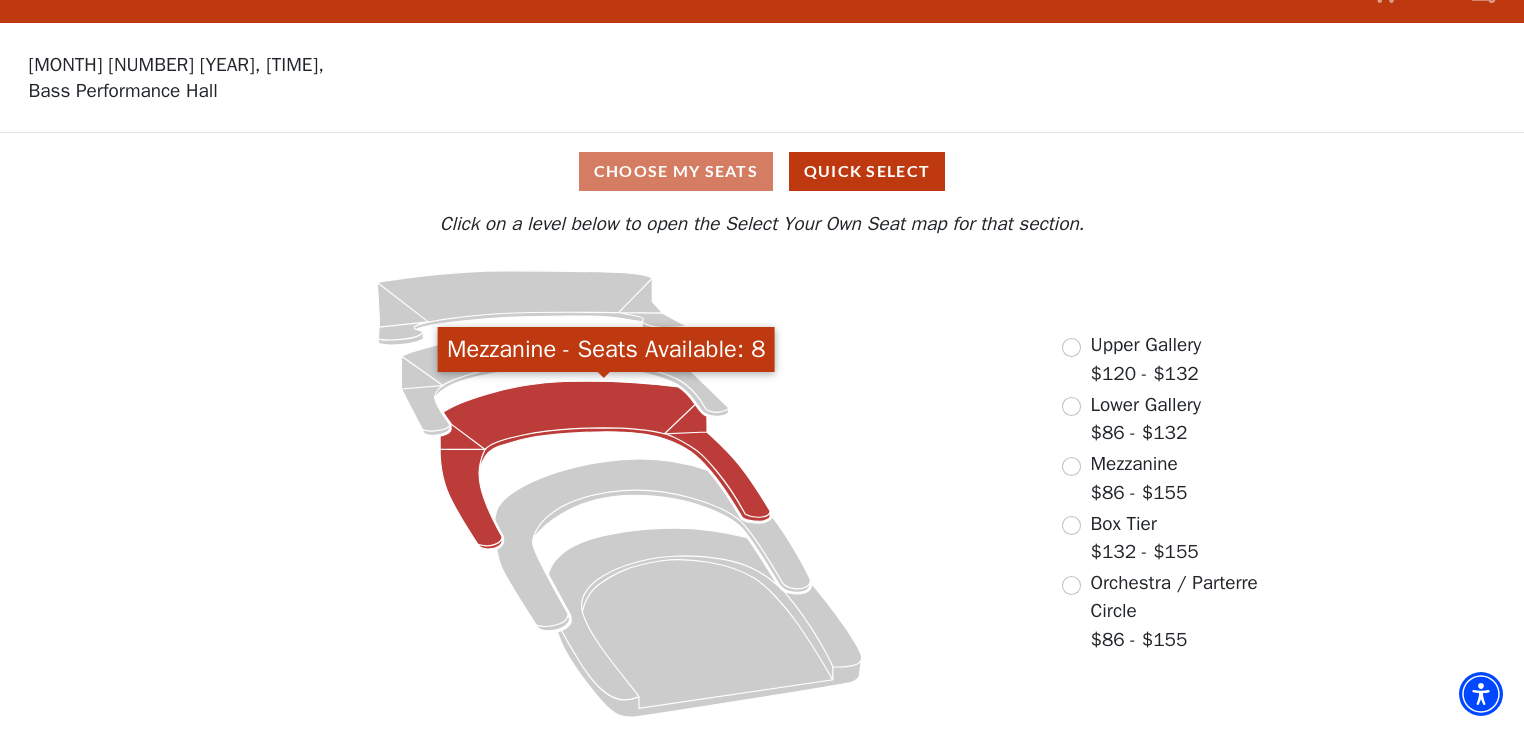 click 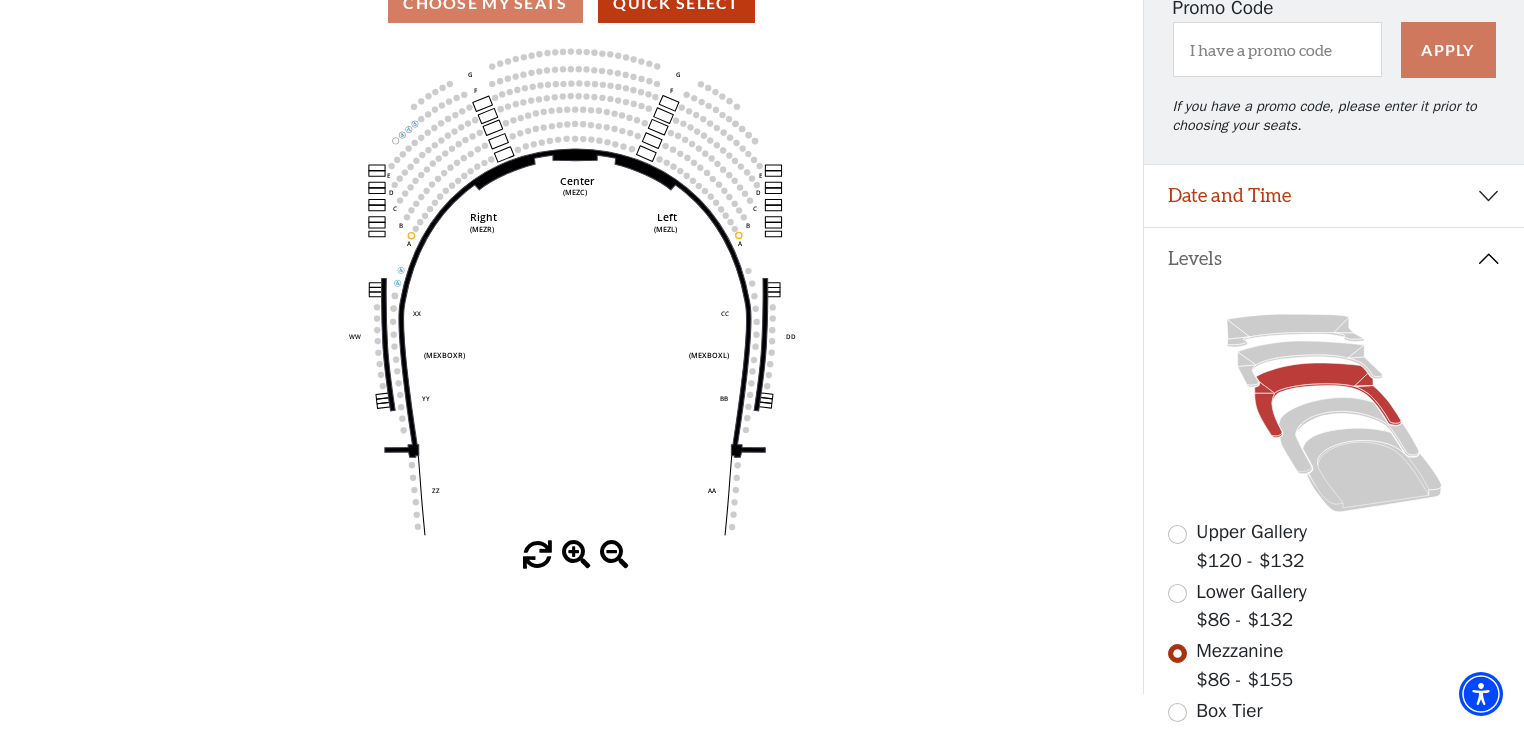 scroll, scrollTop: 252, scrollLeft: 0, axis: vertical 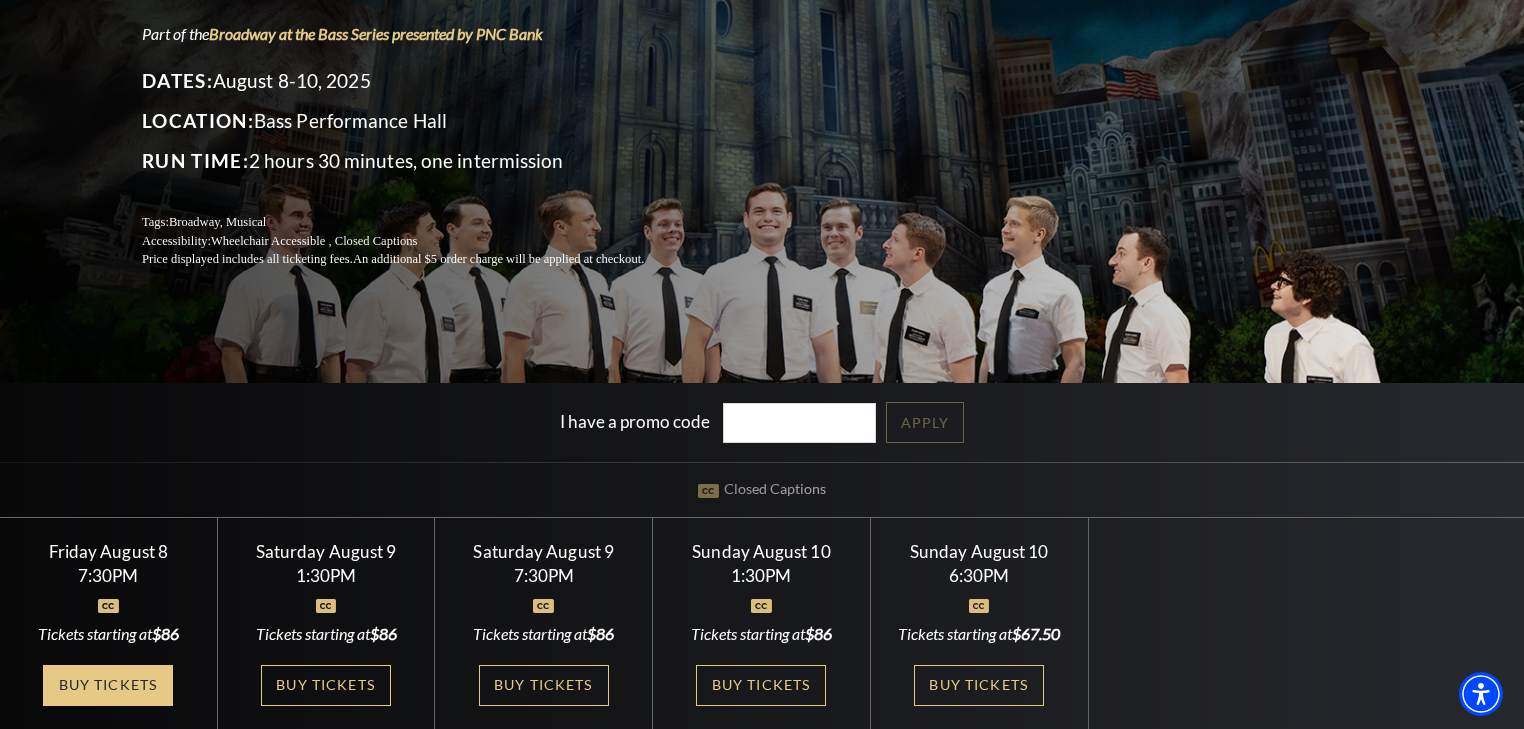 click on "Buy Tickets" at bounding box center [108, 685] 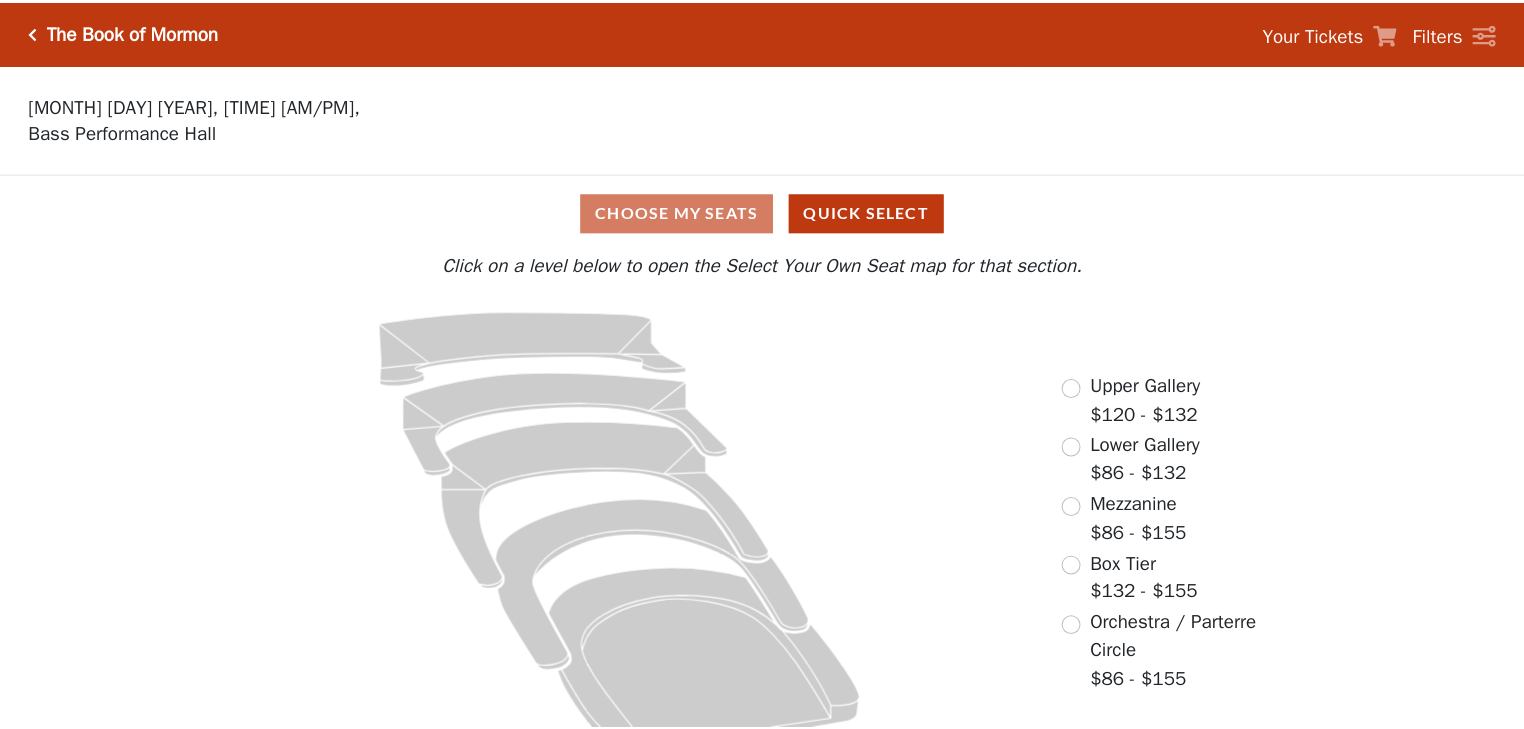 scroll, scrollTop: 0, scrollLeft: 0, axis: both 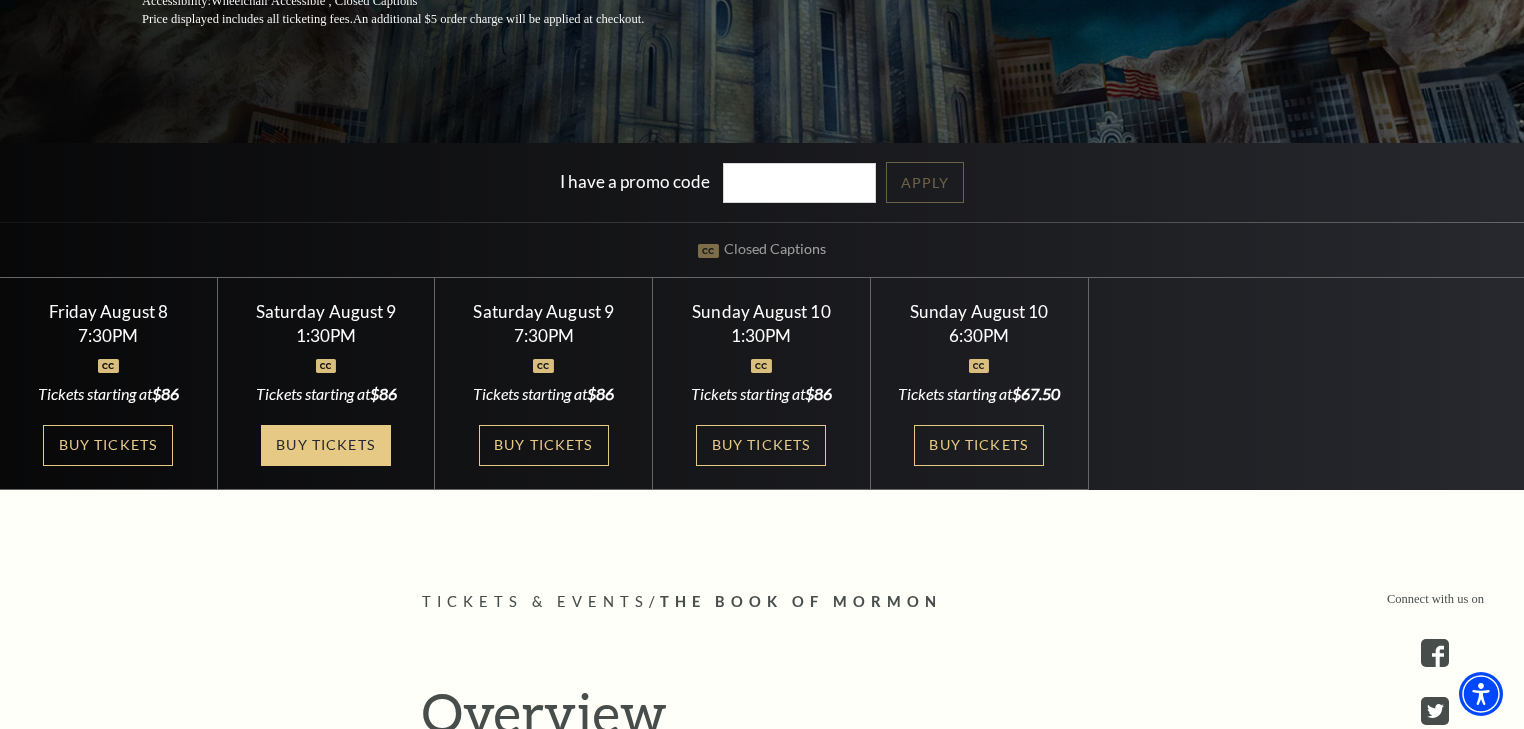 click on "Buy Tickets" at bounding box center [326, 445] 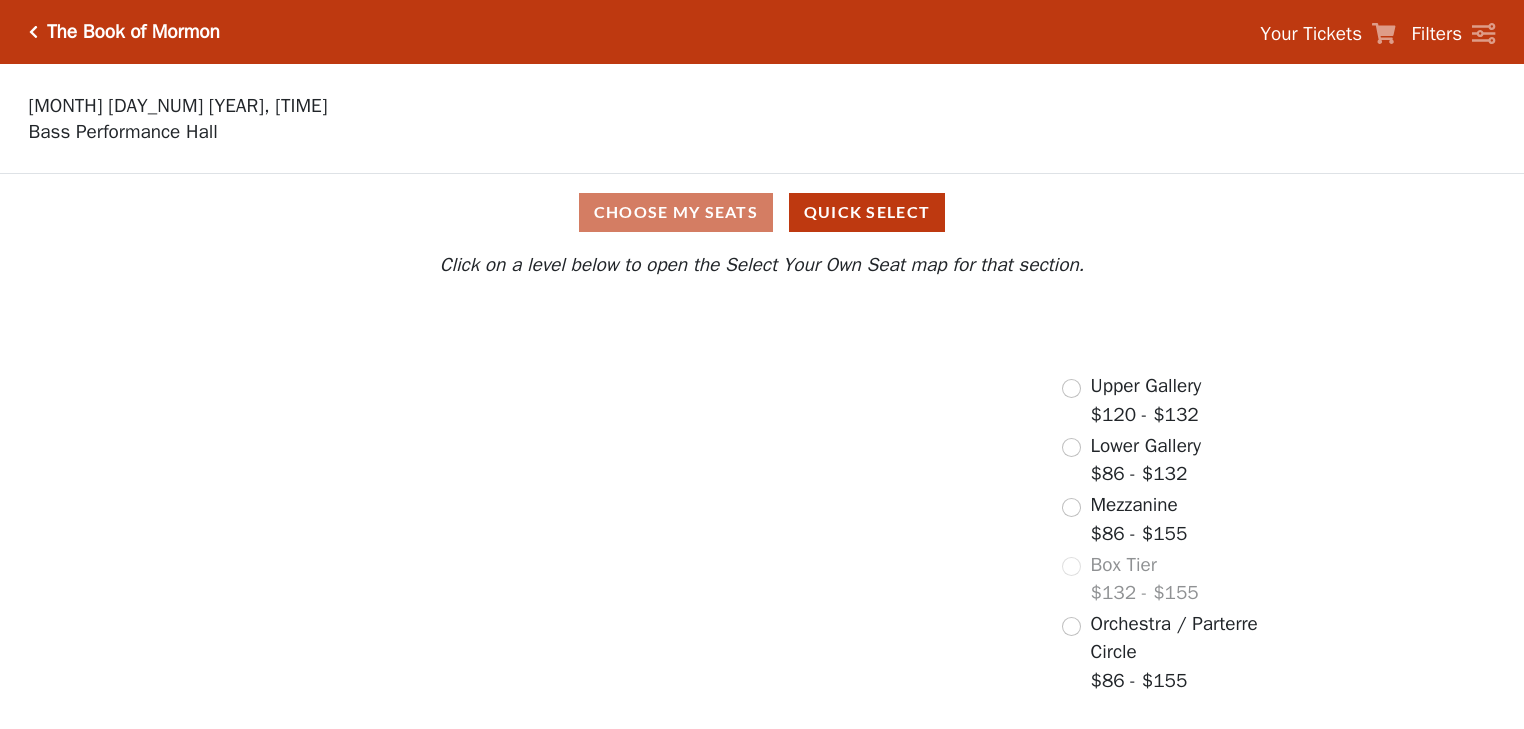scroll, scrollTop: 0, scrollLeft: 0, axis: both 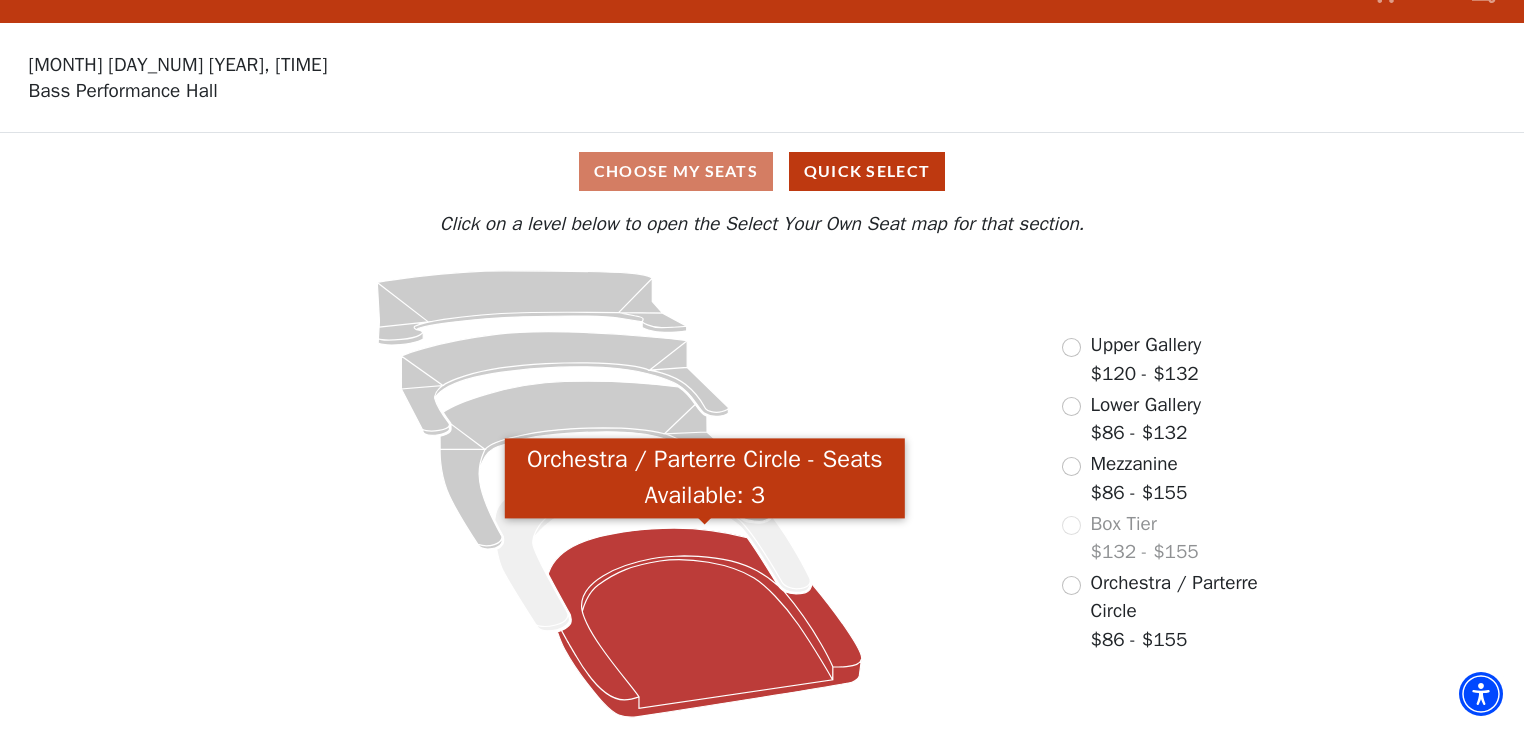 click 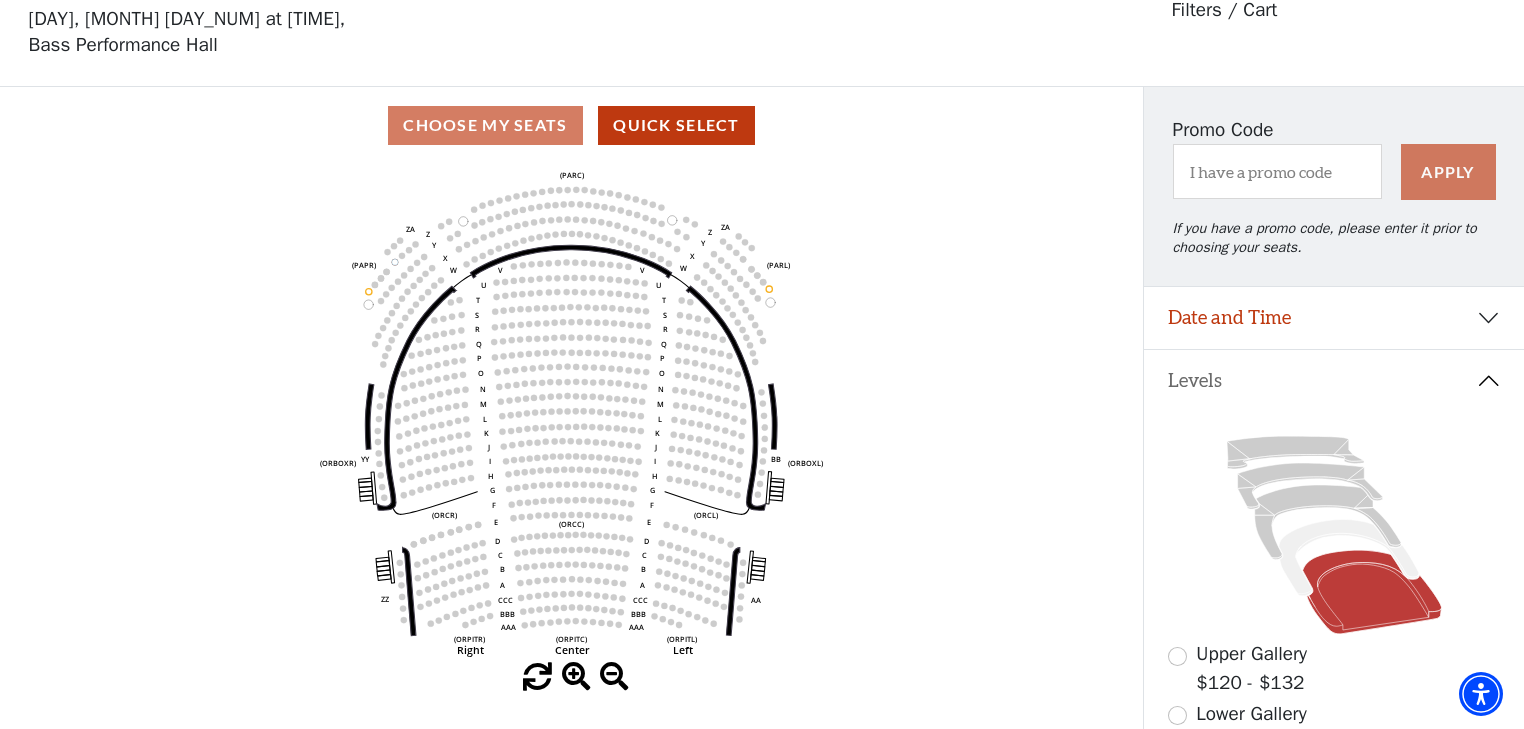 scroll, scrollTop: 92, scrollLeft: 0, axis: vertical 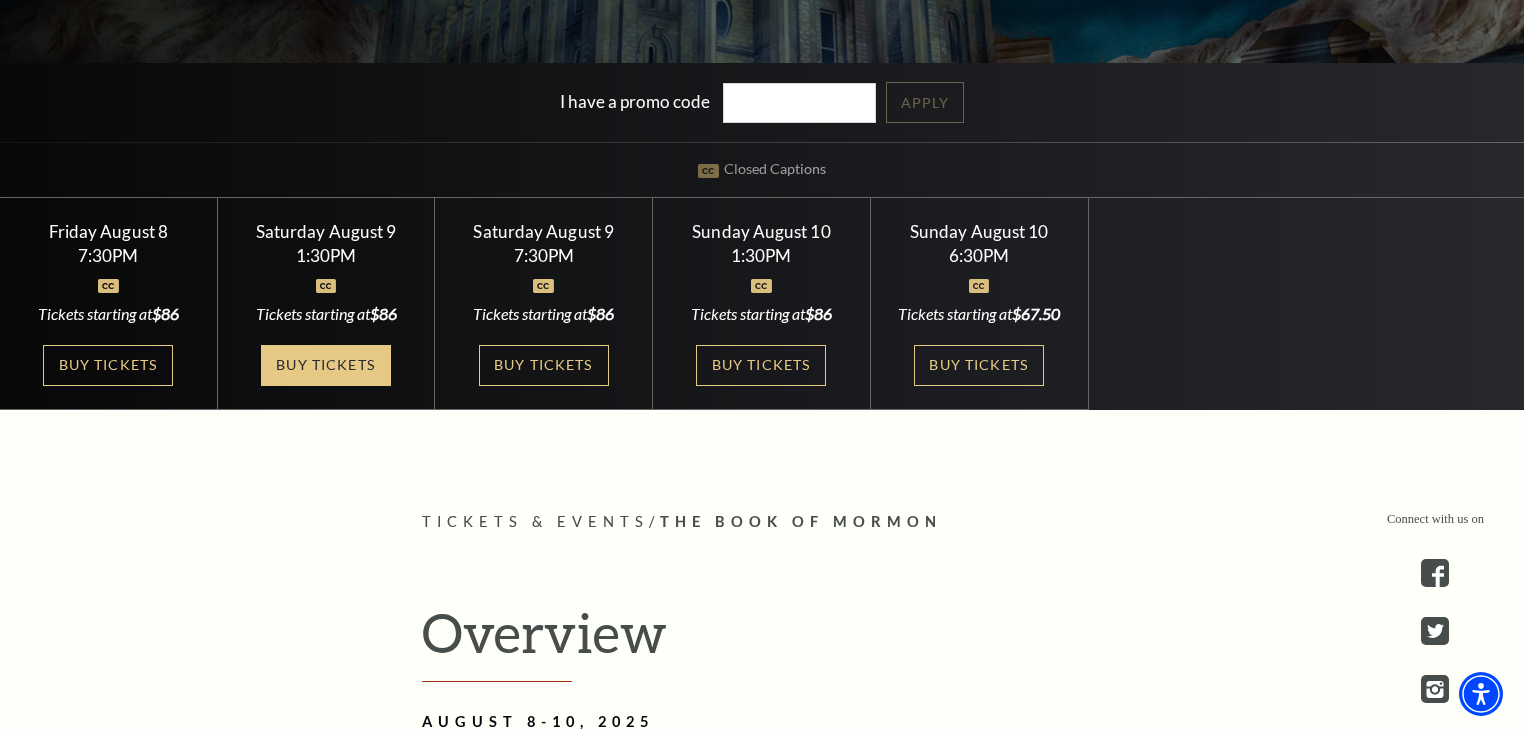 click on "Buy Tickets" at bounding box center [326, 365] 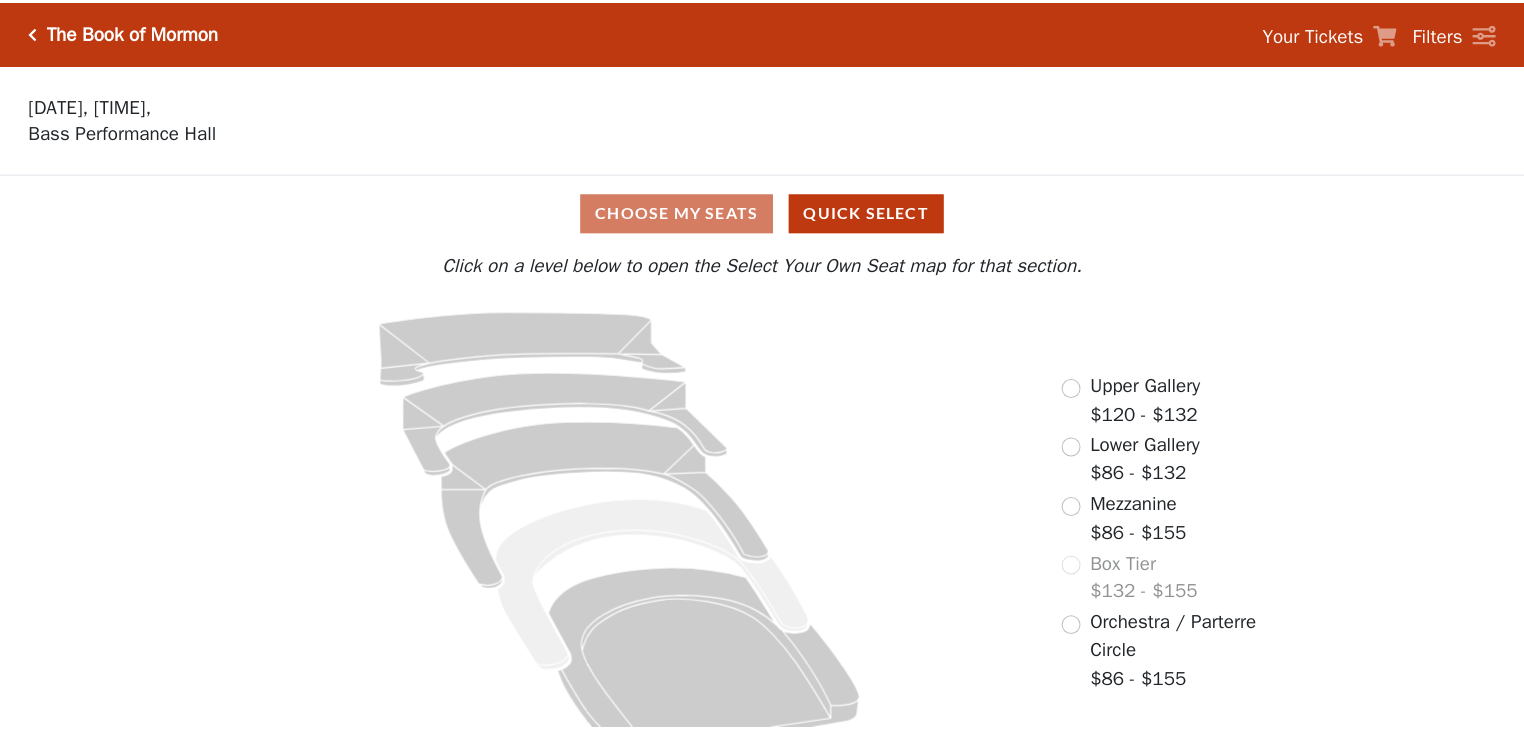 scroll, scrollTop: 0, scrollLeft: 0, axis: both 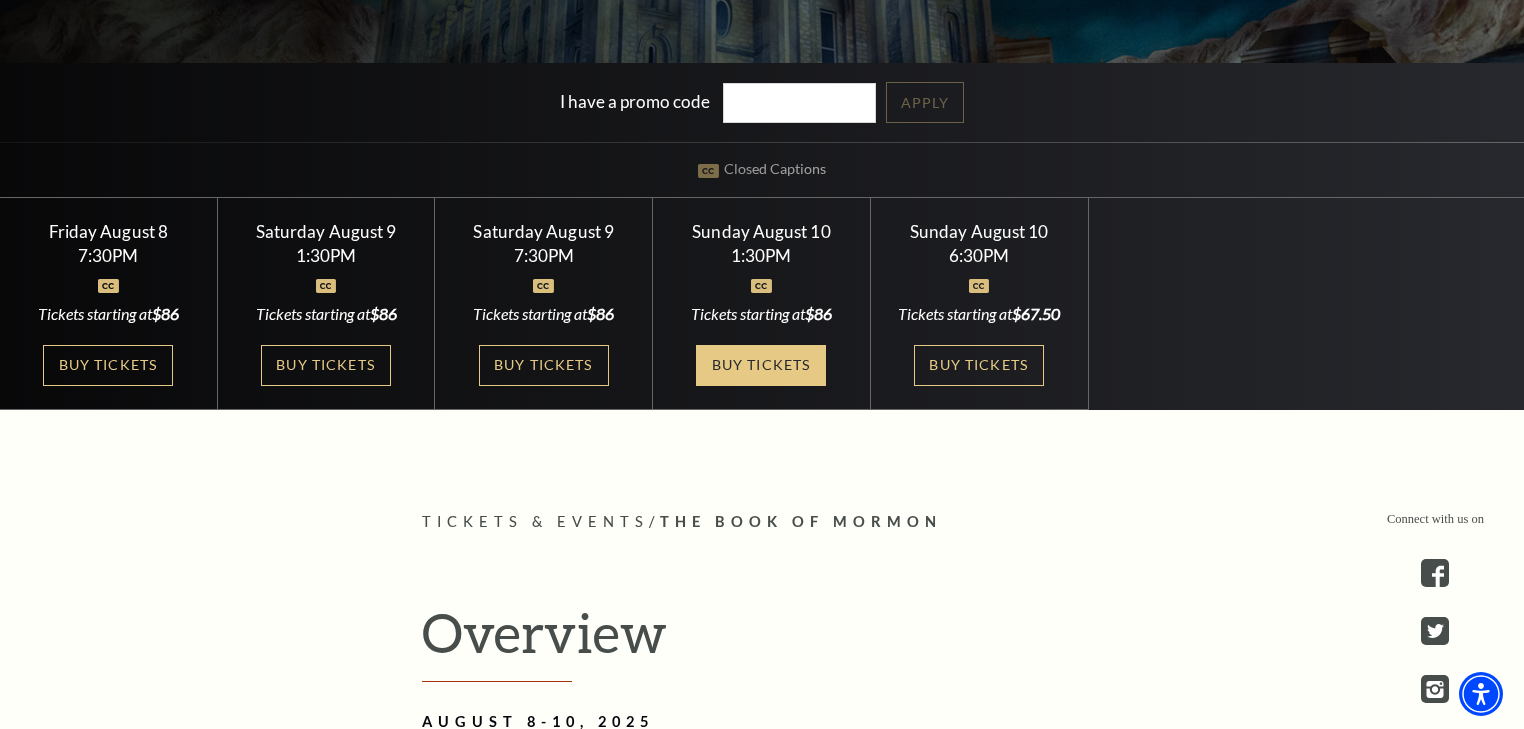 click on "Buy Tickets" at bounding box center [761, 365] 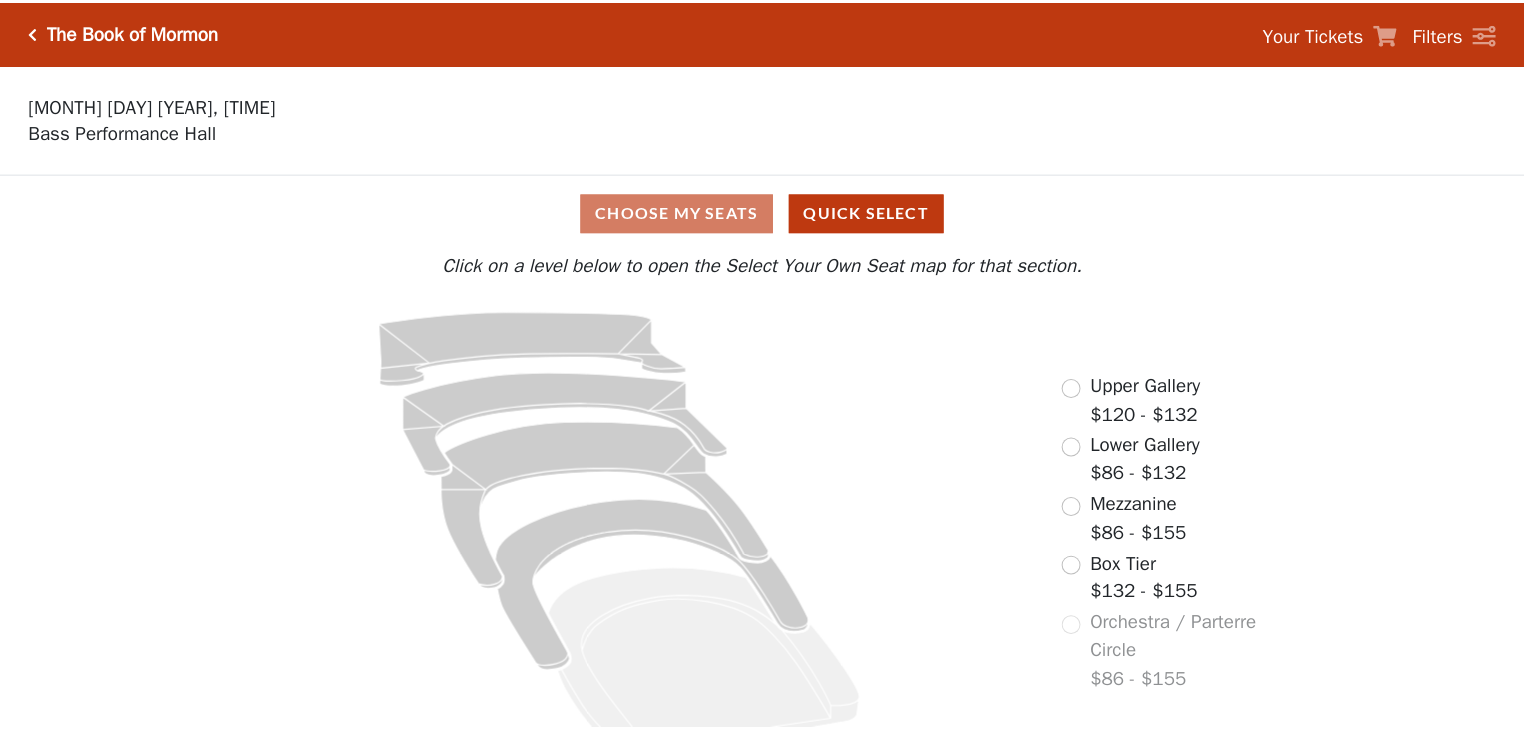 scroll, scrollTop: 0, scrollLeft: 0, axis: both 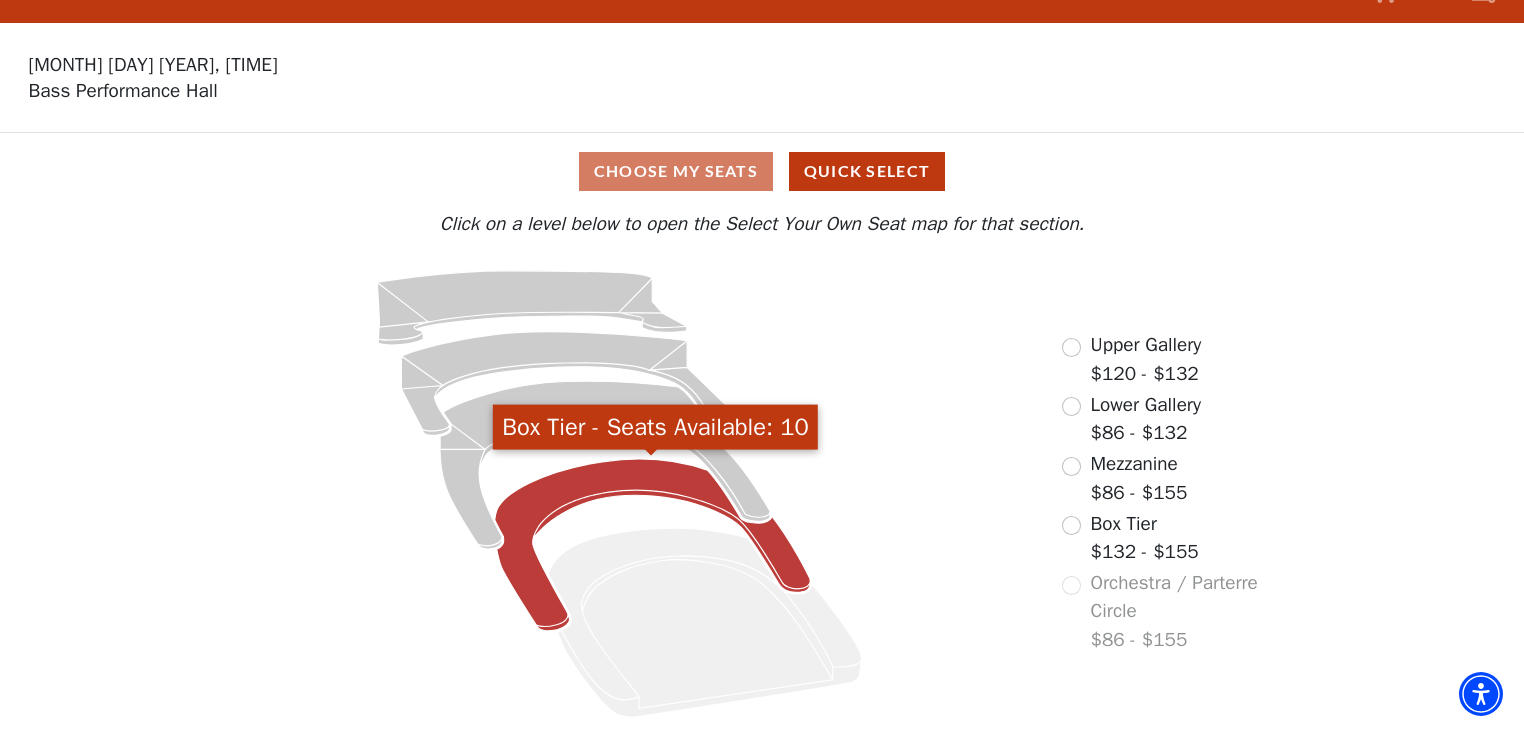 click 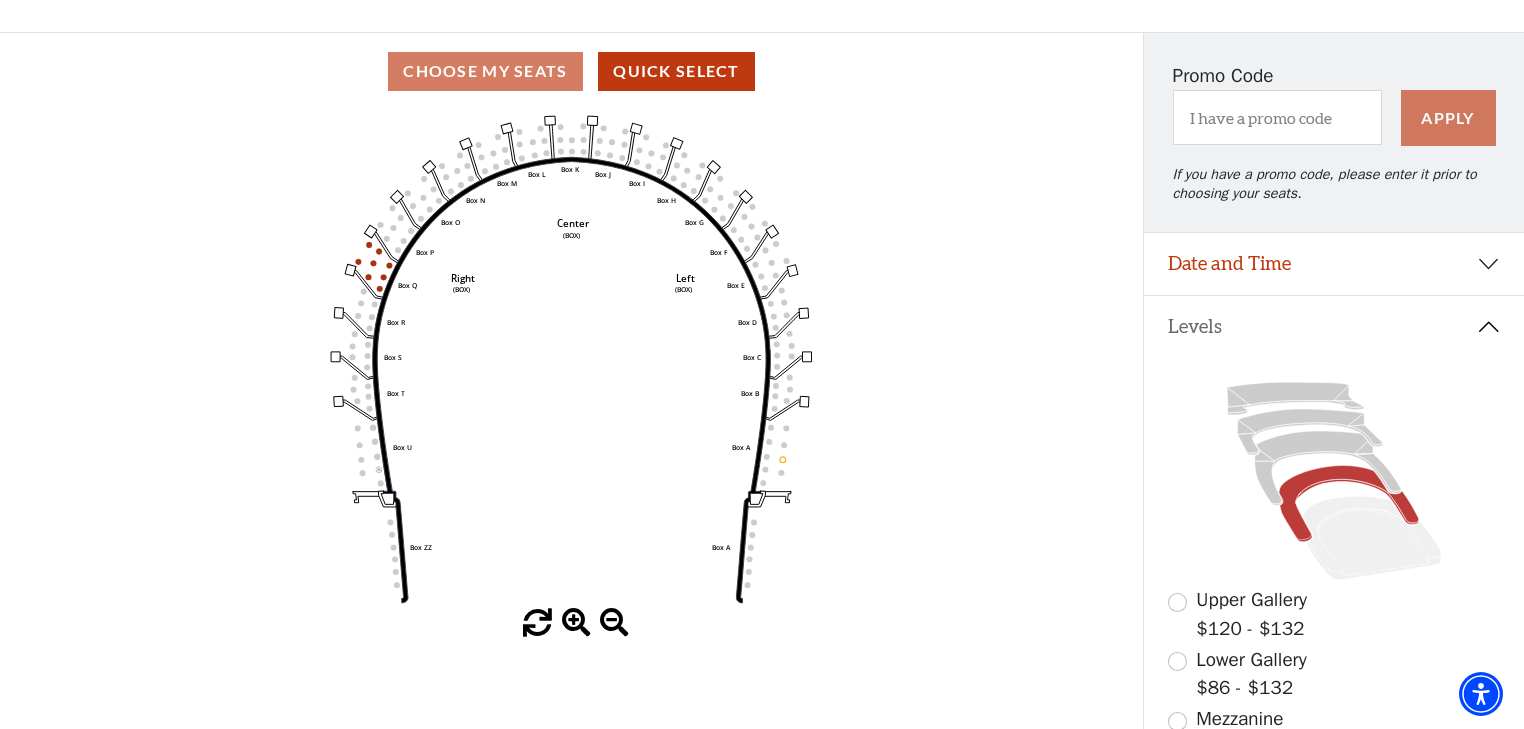 scroll, scrollTop: 112, scrollLeft: 0, axis: vertical 